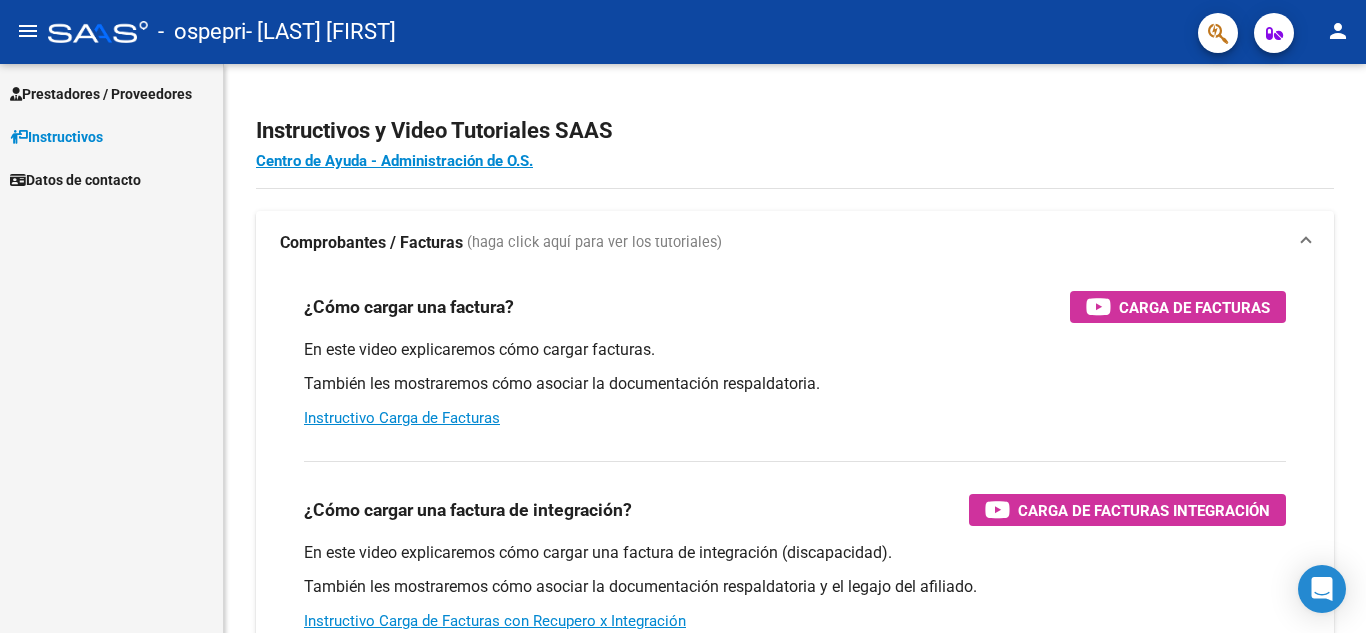 scroll, scrollTop: 0, scrollLeft: 0, axis: both 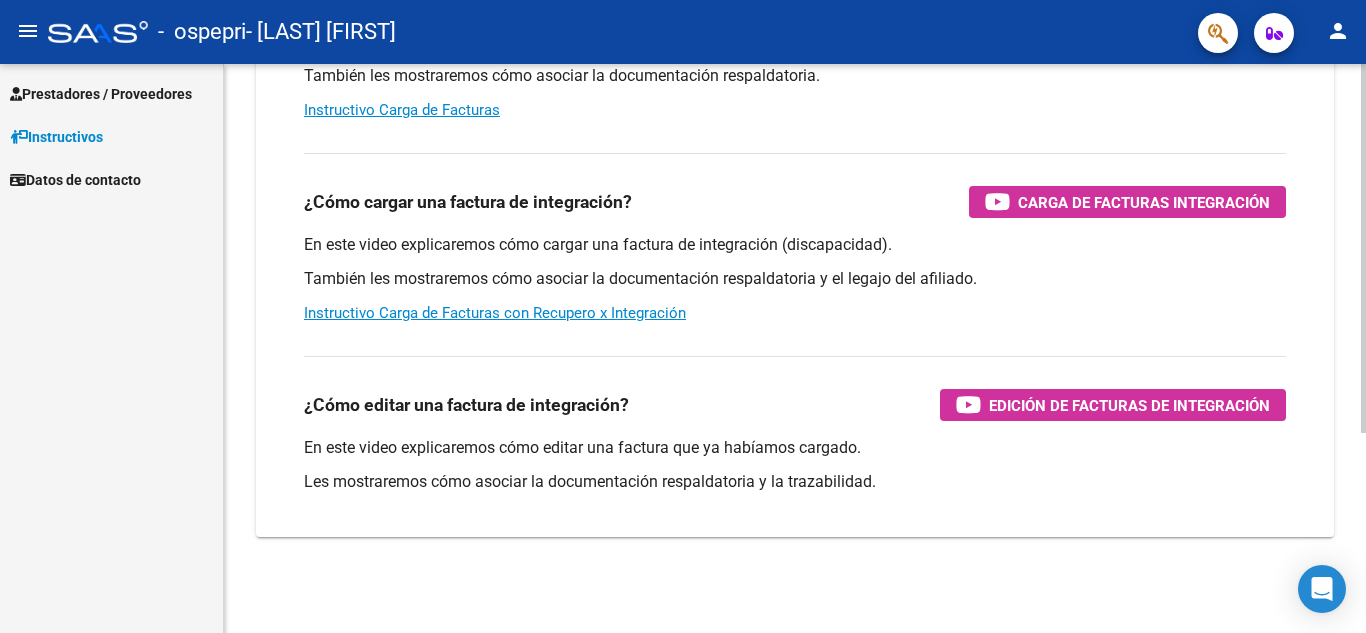 click 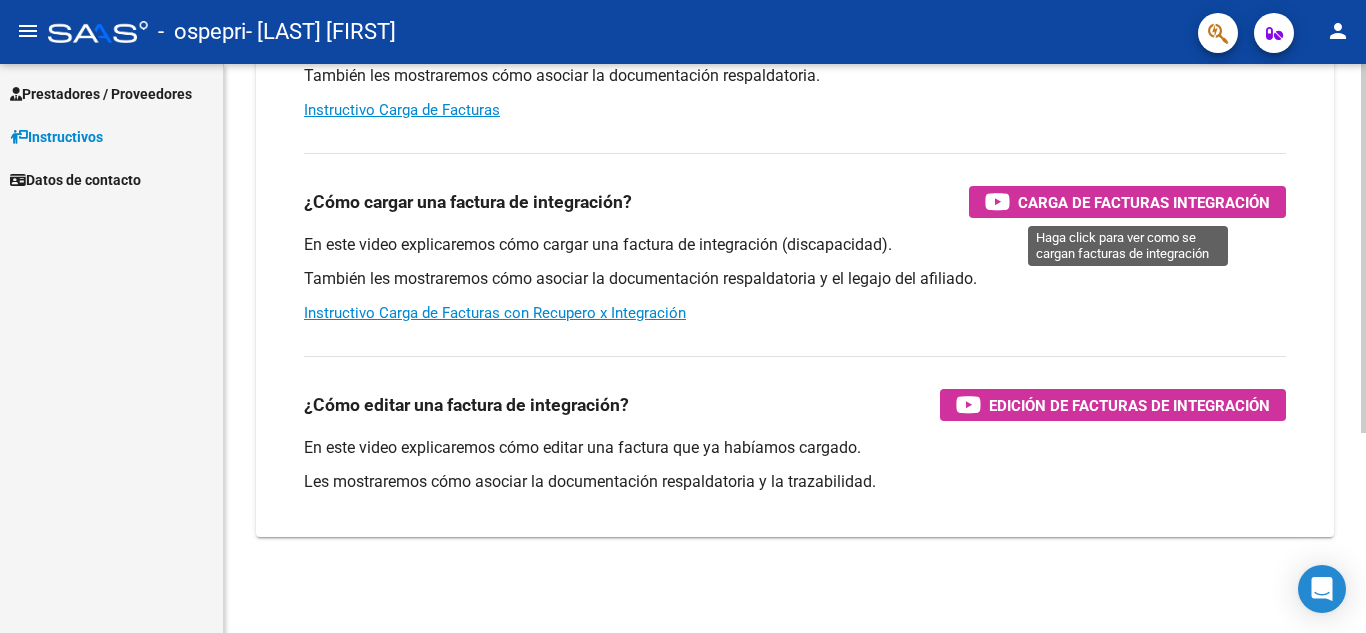 click on "Carga de Facturas Integración" at bounding box center (1144, 202) 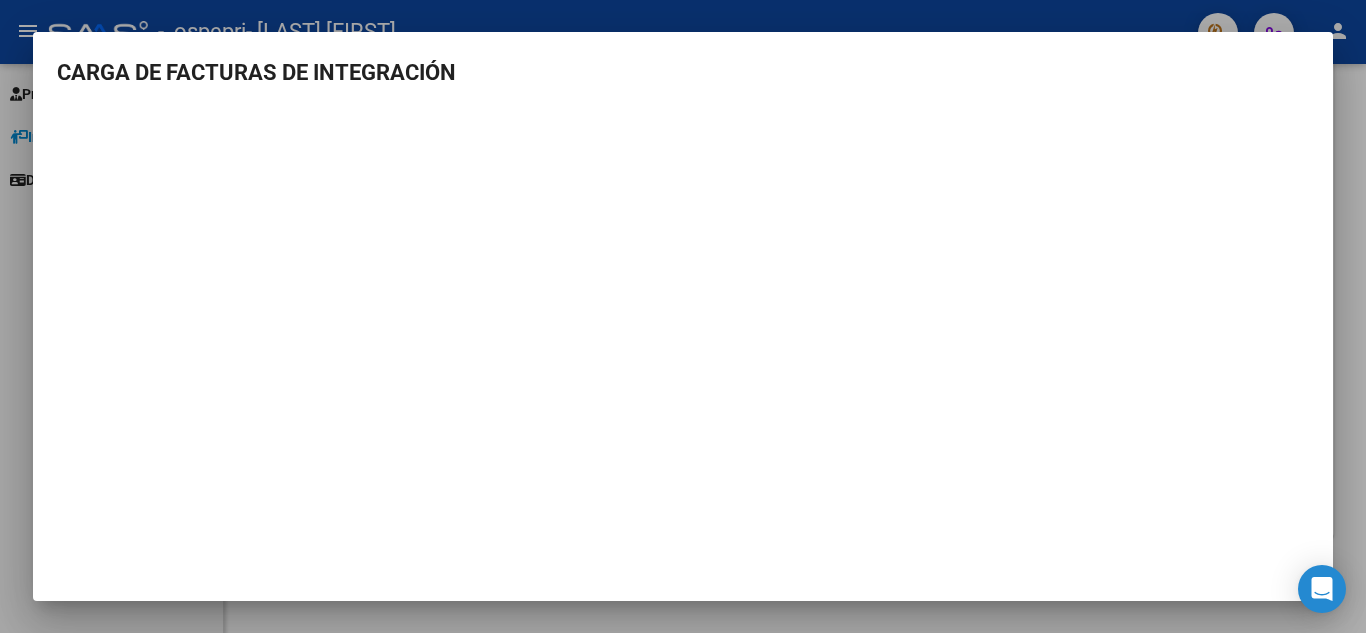 click at bounding box center [683, 316] 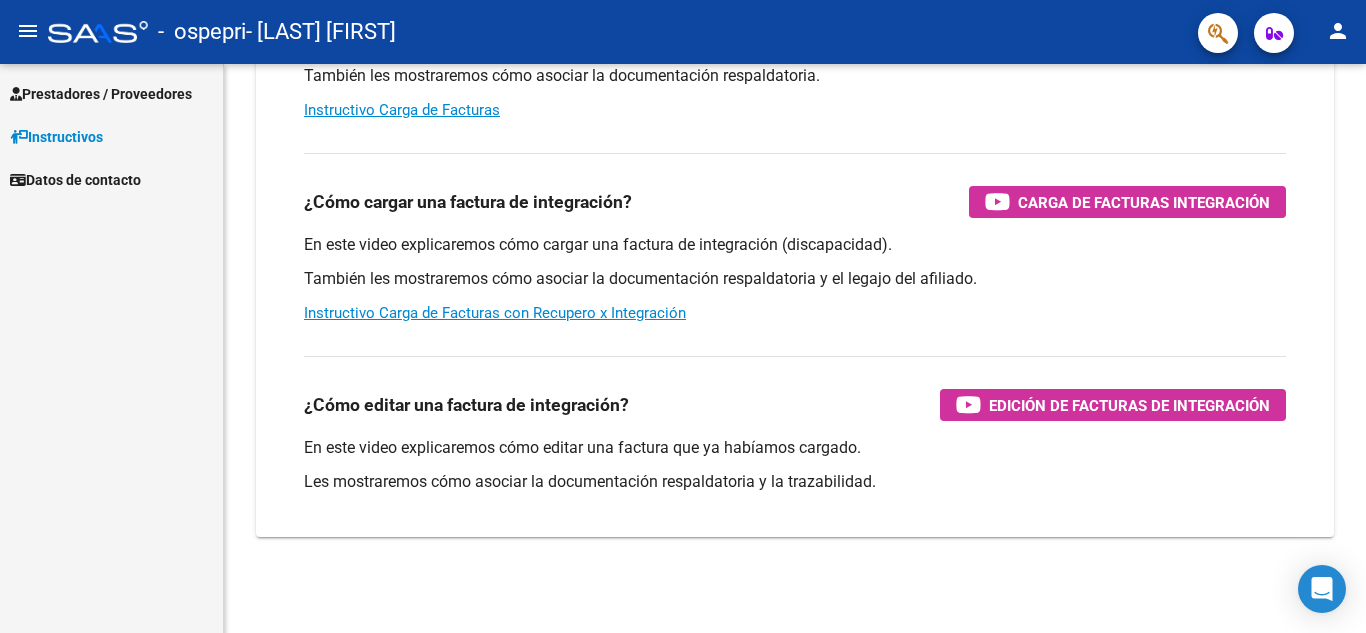 click on "Prestadores / Proveedores" at bounding box center (101, 94) 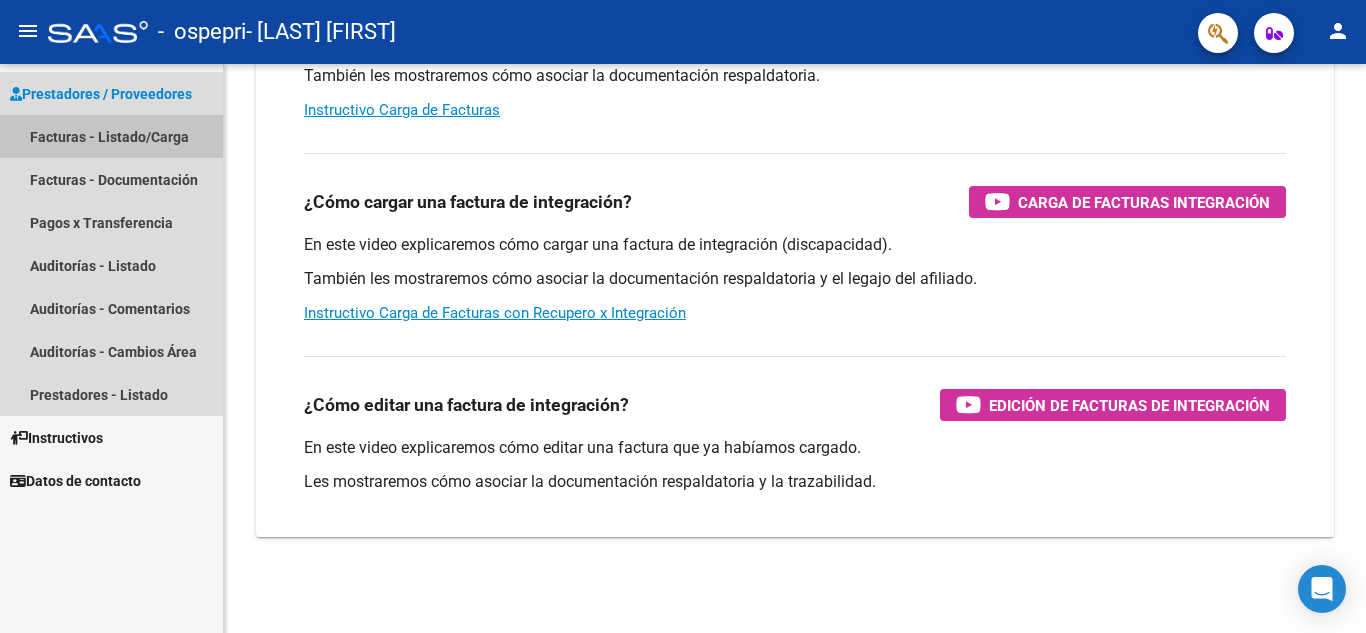 click on "Facturas - Listado/Carga" at bounding box center (111, 136) 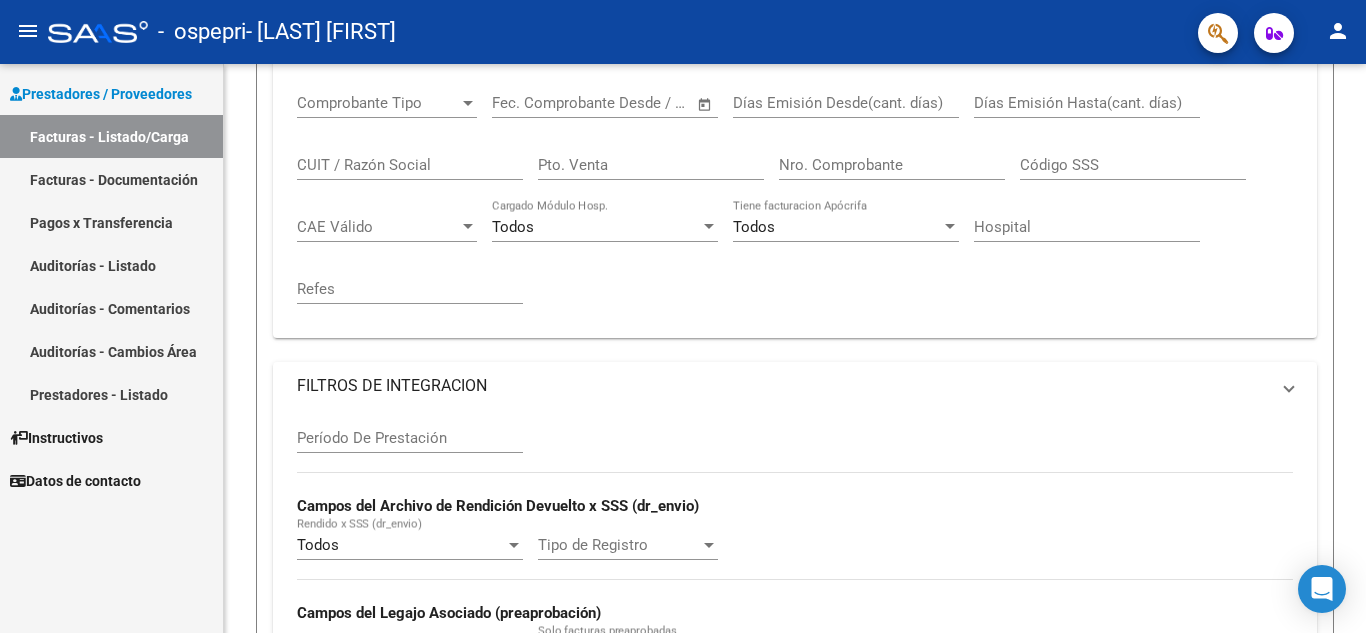 scroll, scrollTop: 0, scrollLeft: 0, axis: both 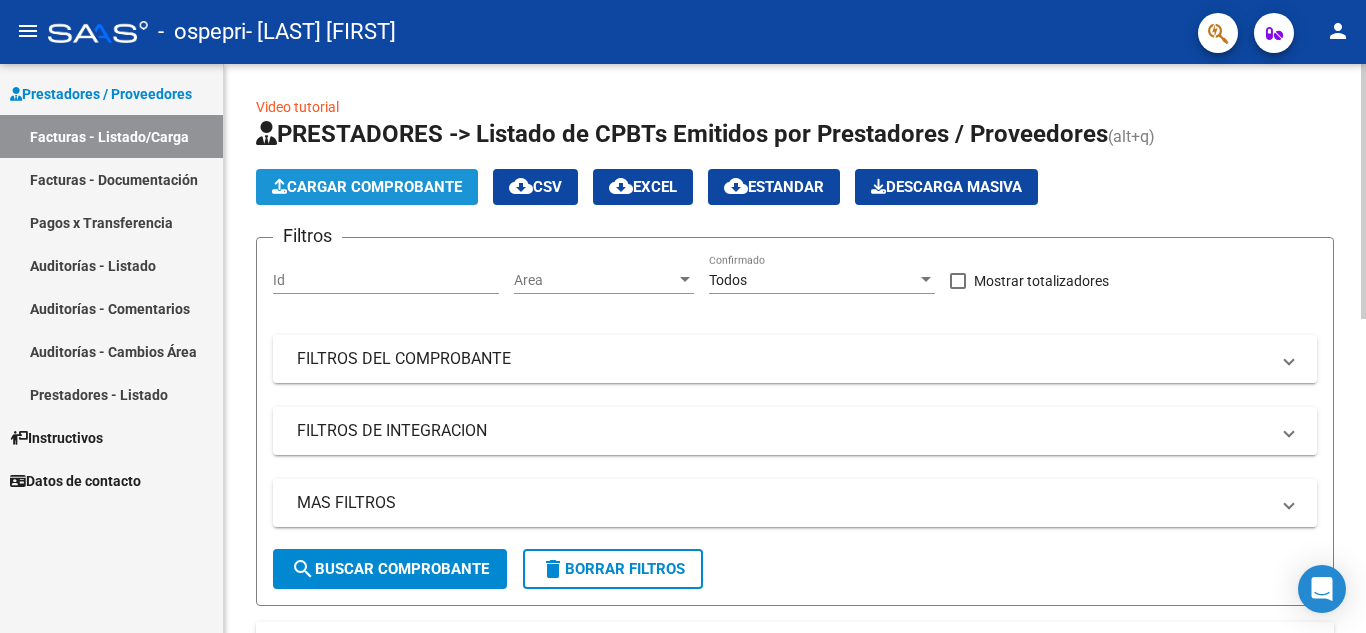 click on "Cargar Comprobante" 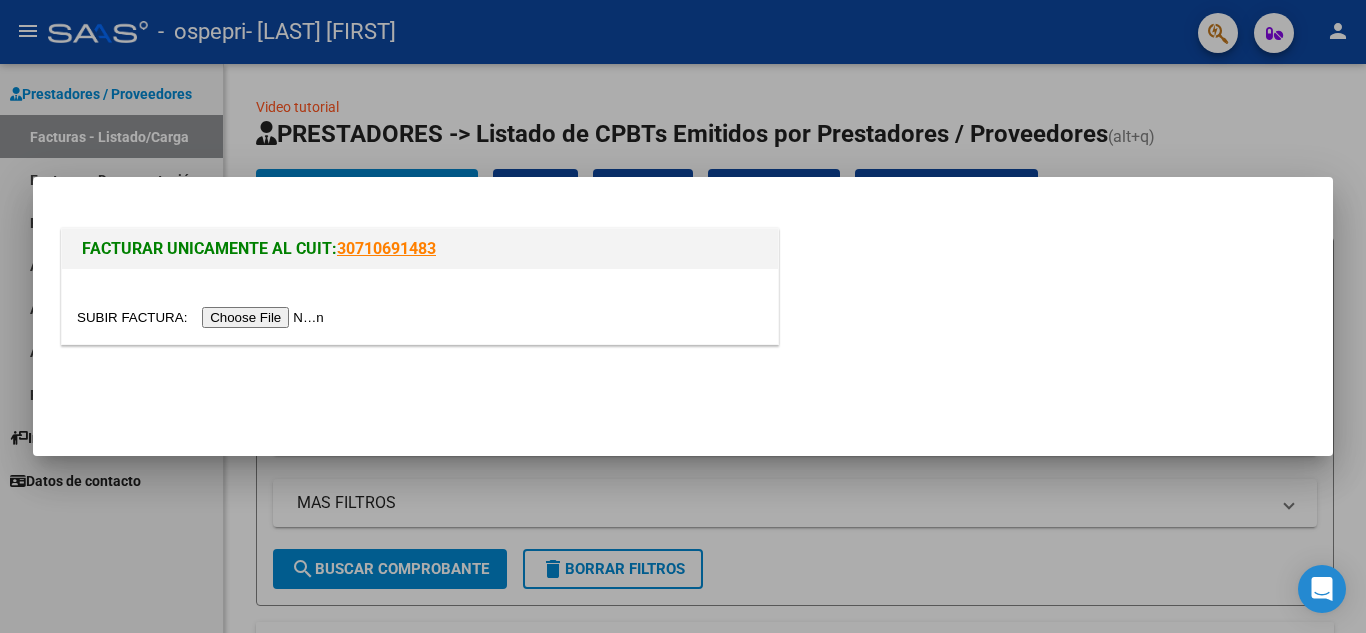 click at bounding box center (203, 317) 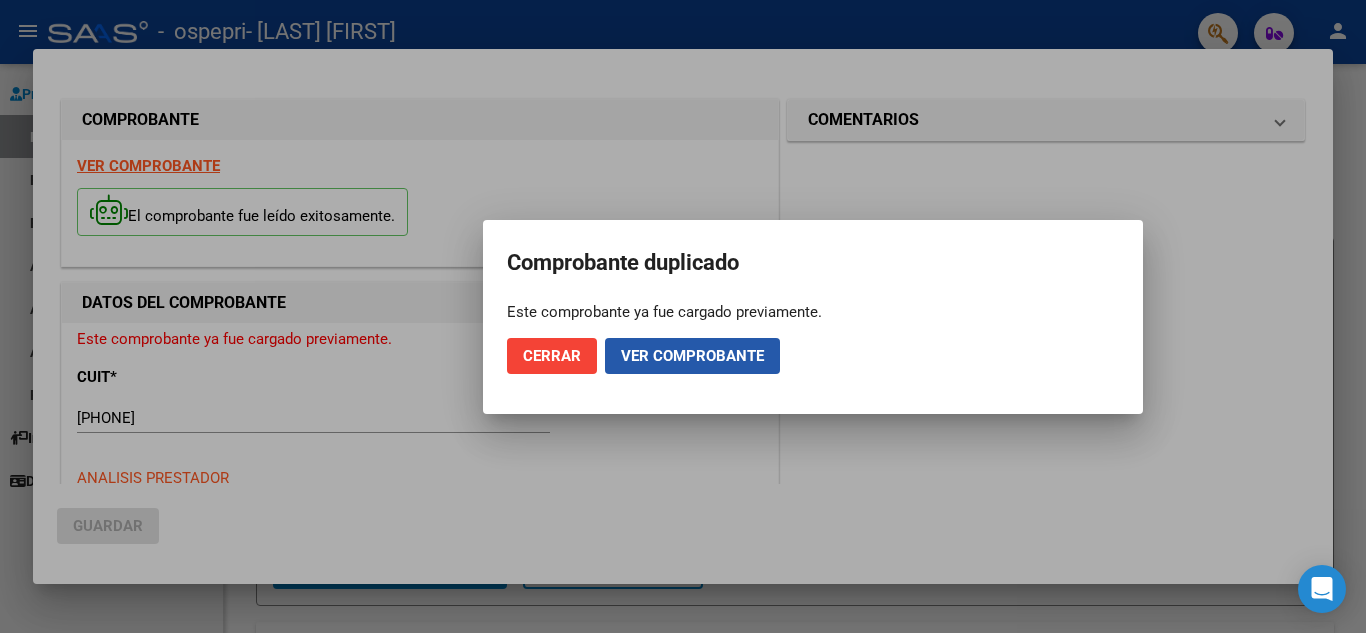 click on "Ver comprobante" 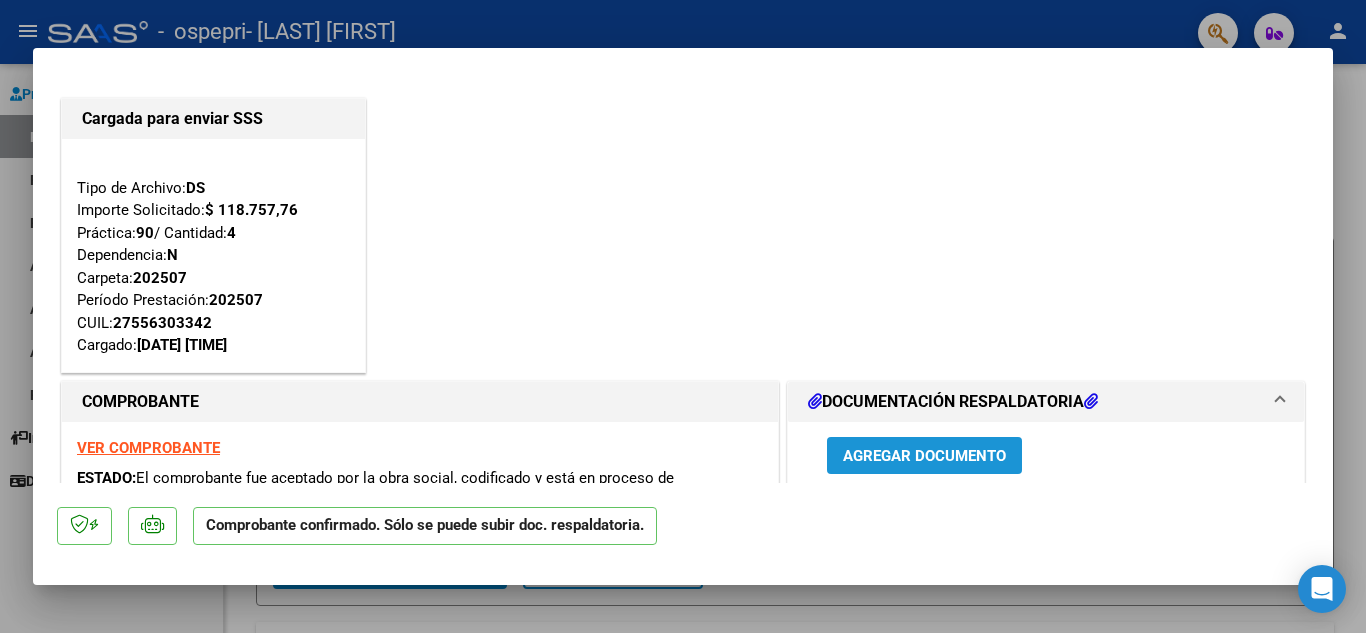 click on "Agregar Documento" at bounding box center (924, 456) 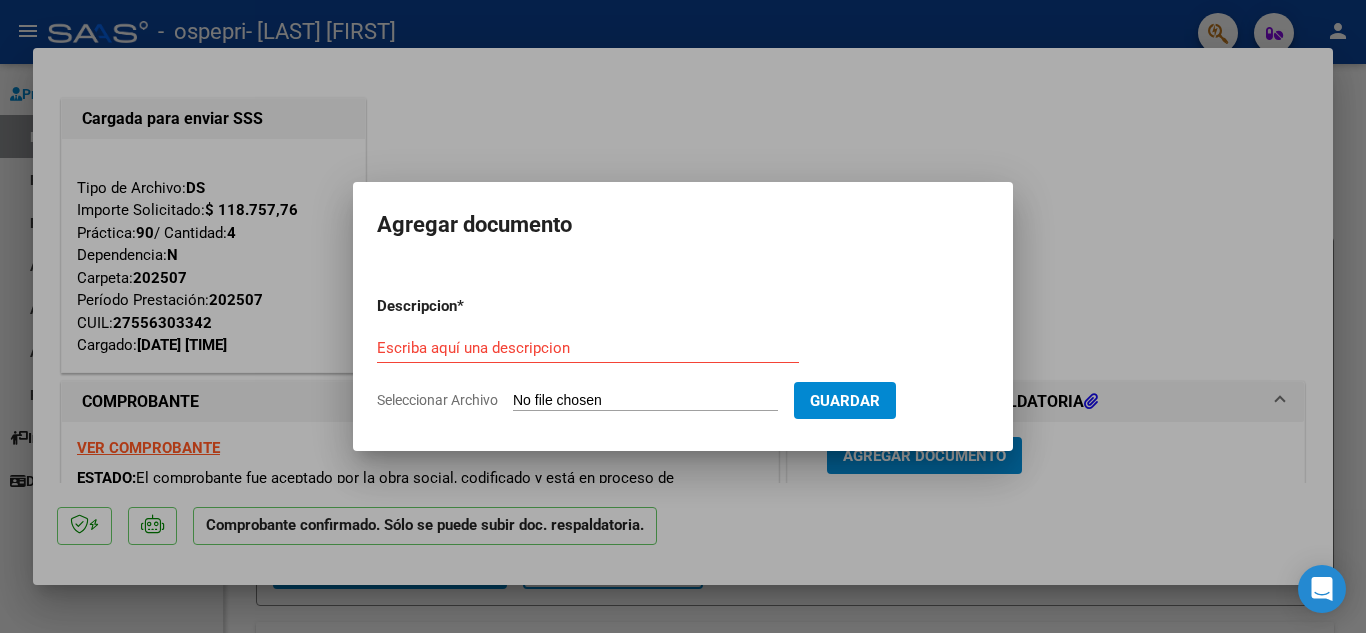 click on "Seleccionar Archivo" at bounding box center (645, 401) 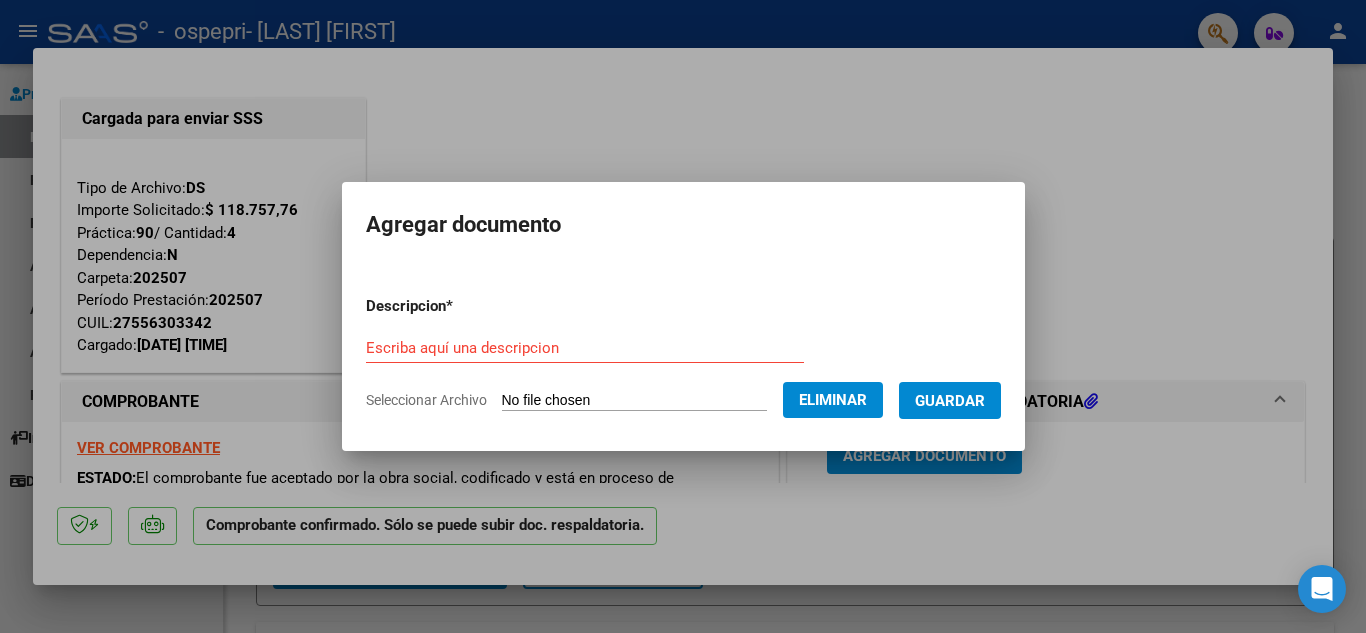 click on "Escriba aquí una descripcion" at bounding box center (585, 348) 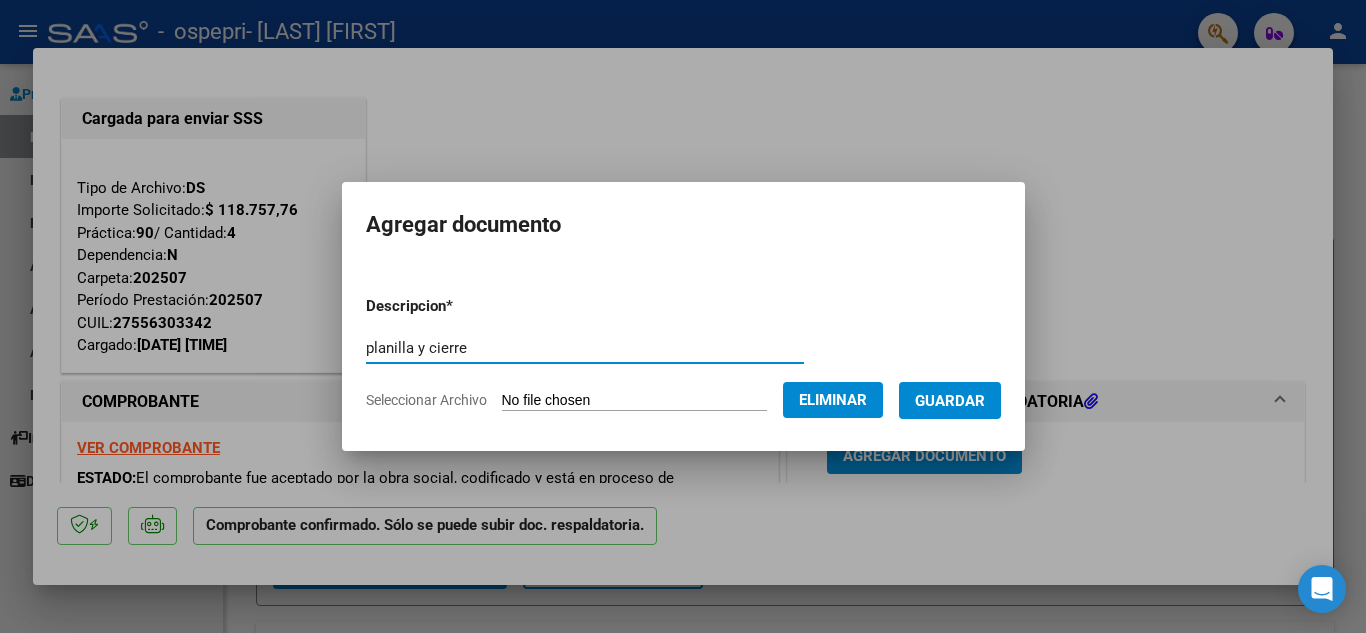 type on "planilla y cierre" 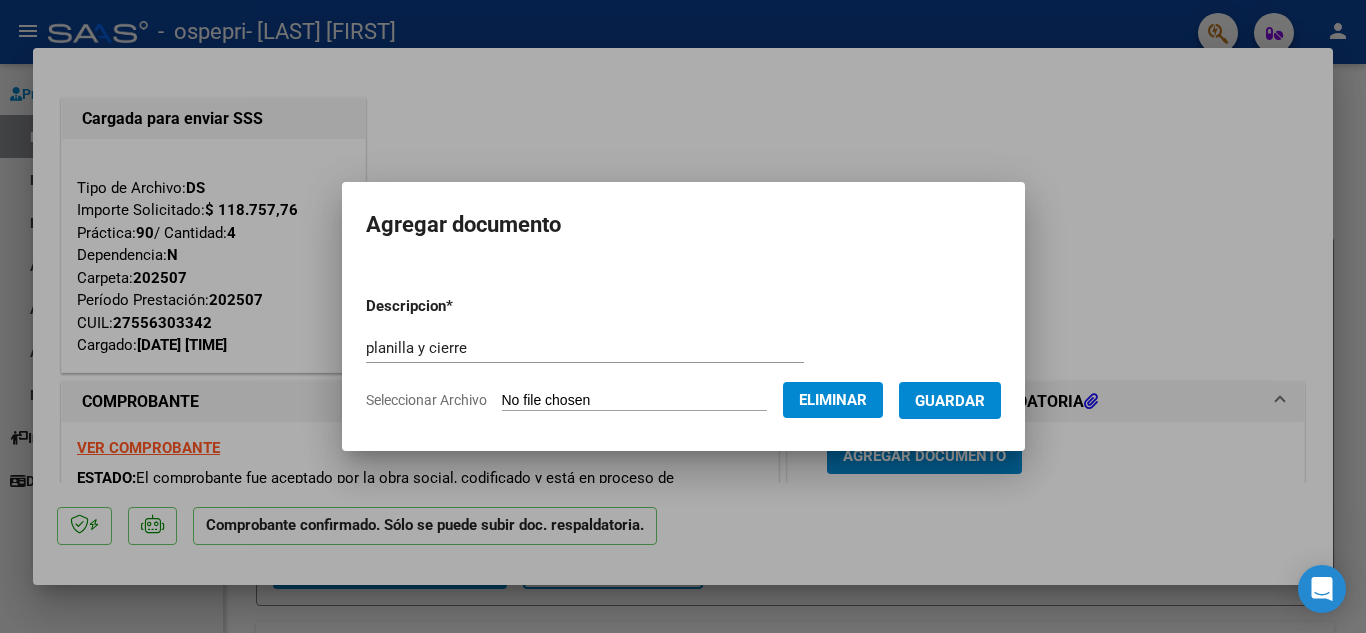 click on "Seleccionar Archivo" 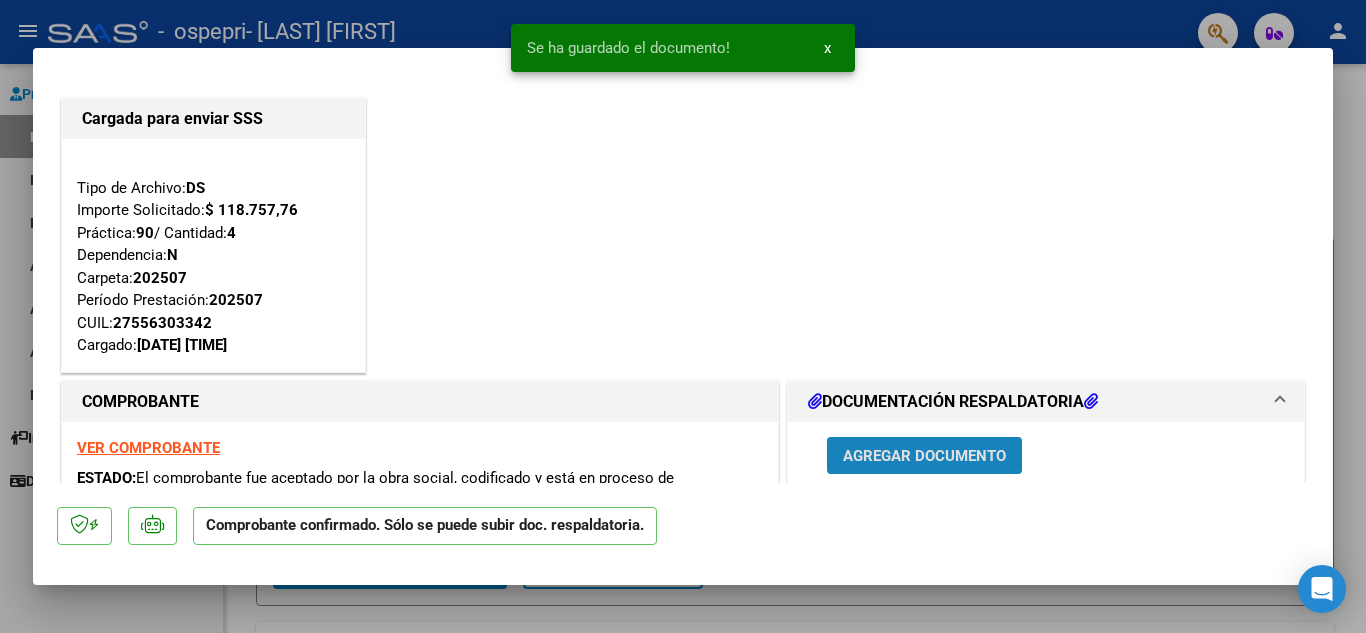 click on "Agregar Documento" at bounding box center (924, 456) 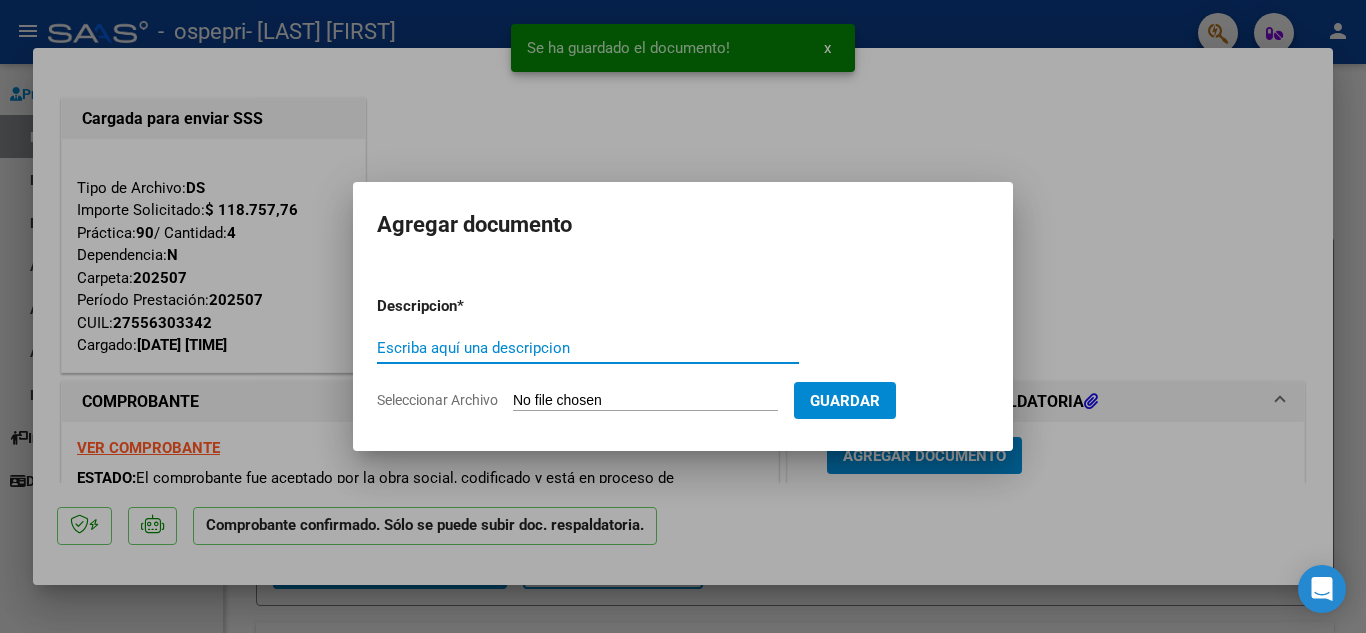 click on "Escriba aquí una descripcion" at bounding box center [588, 348] 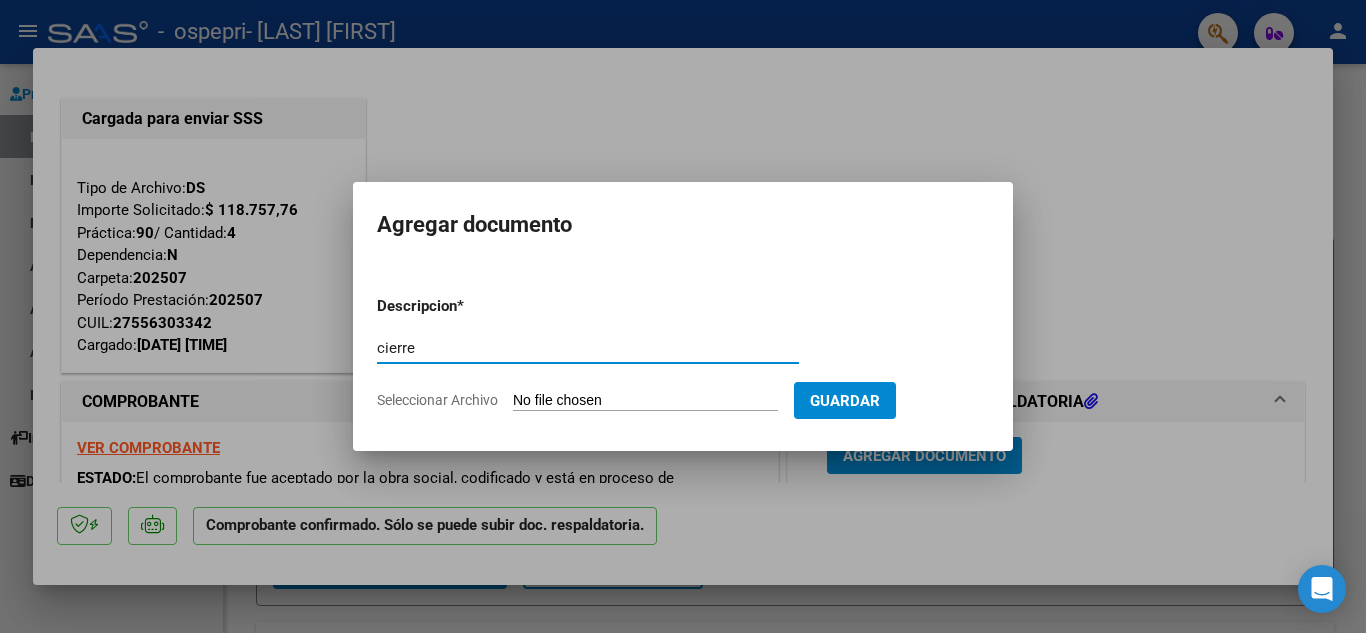 type on "cierre" 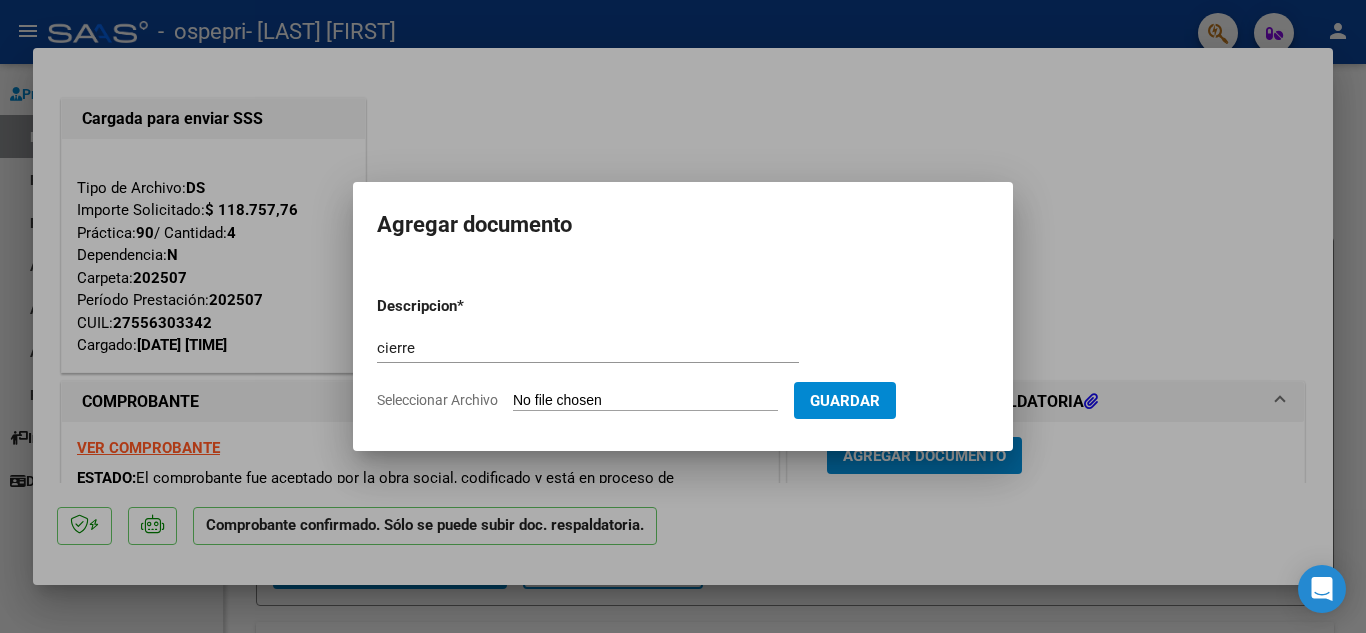 click on "Seleccionar Archivo" 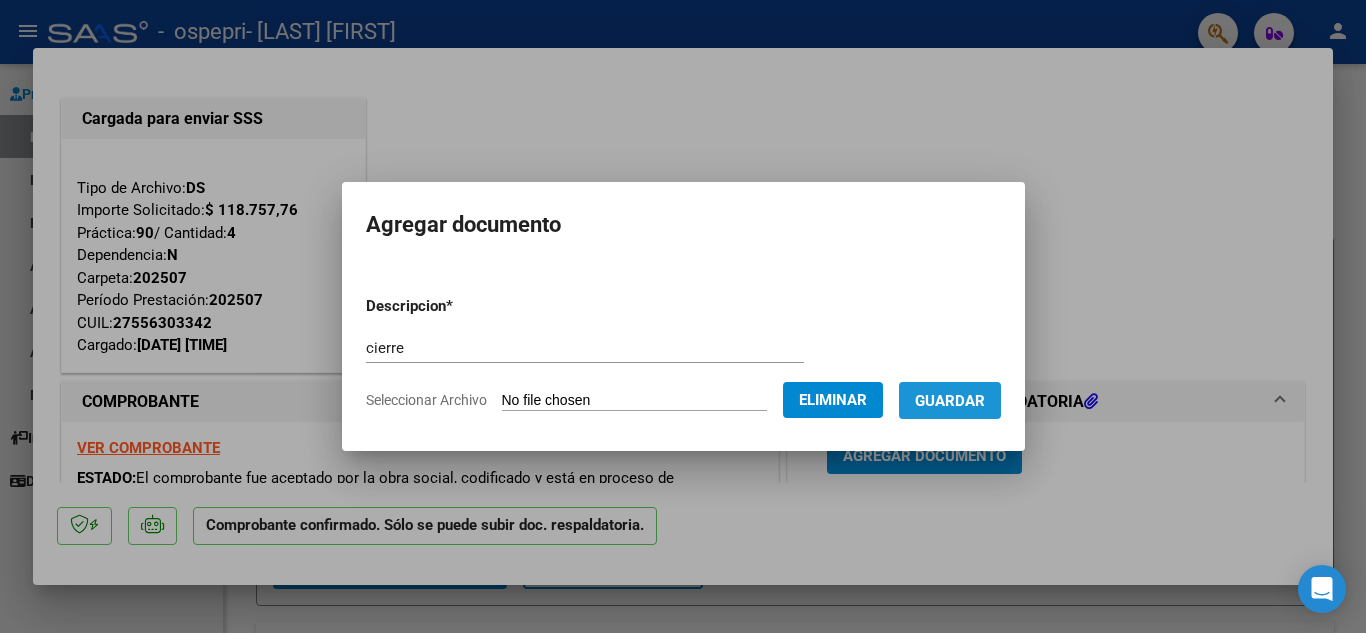 click on "Guardar" at bounding box center (950, 401) 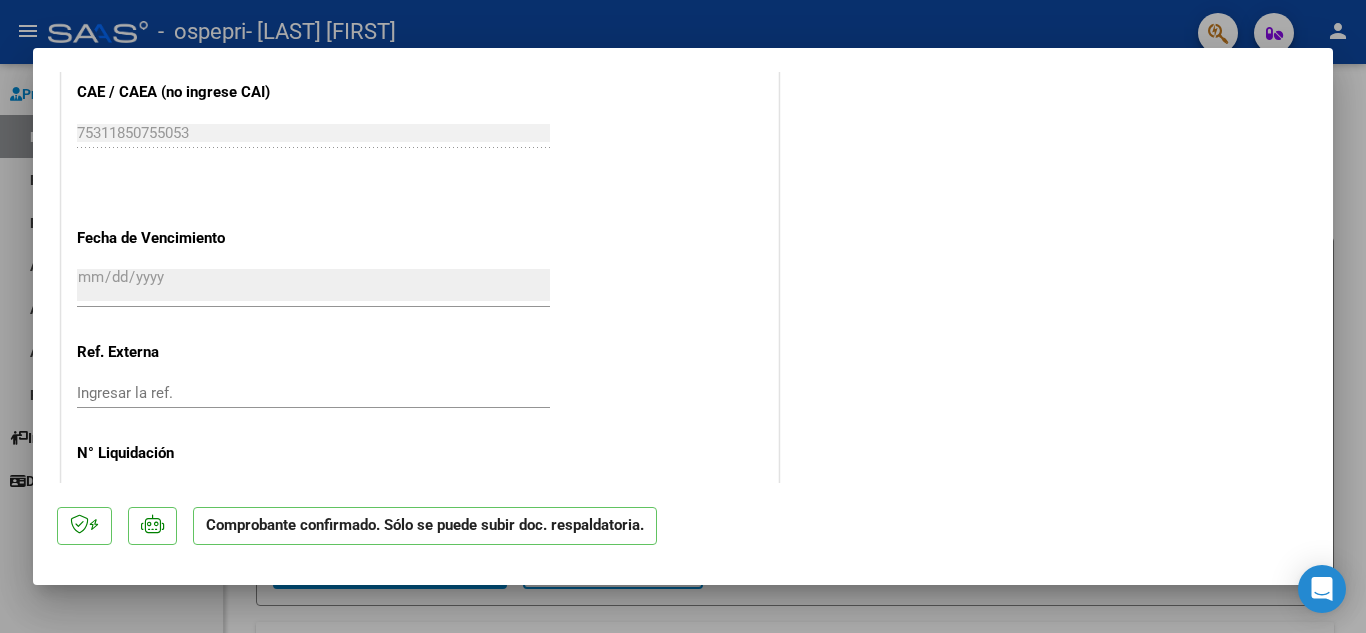 scroll, scrollTop: 1486, scrollLeft: 0, axis: vertical 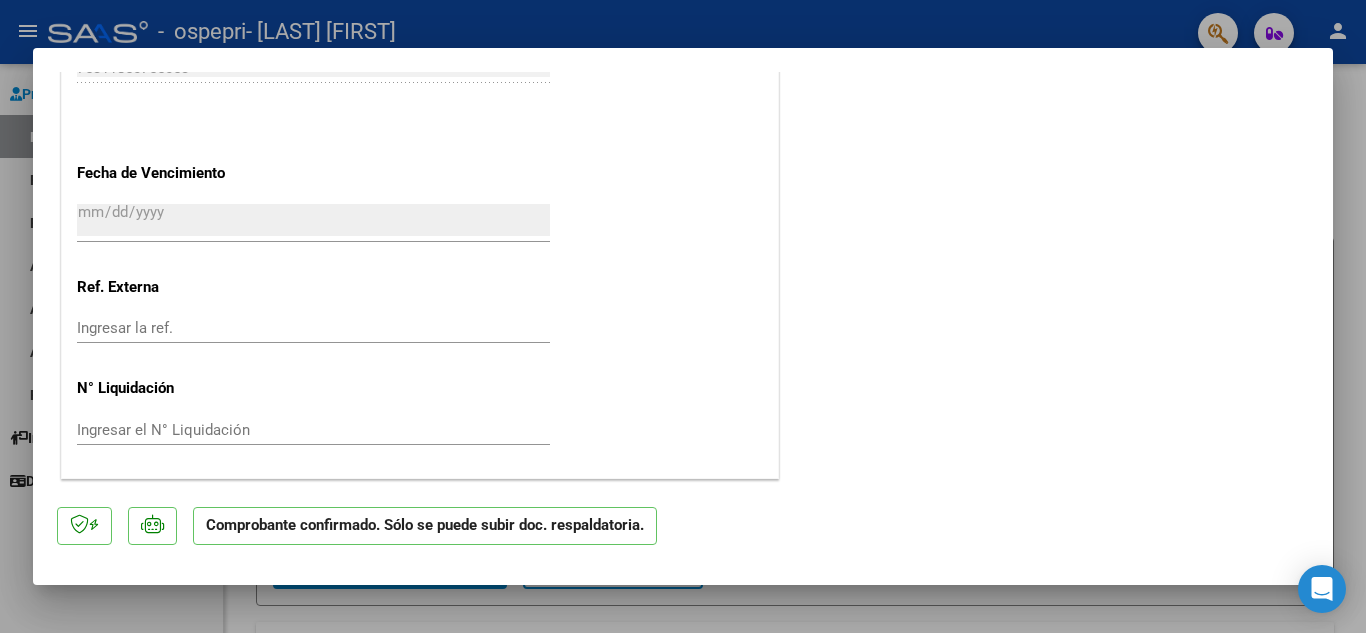 click on "Comprobante confirmado. Sólo se puede subir doc. respaldatoria." 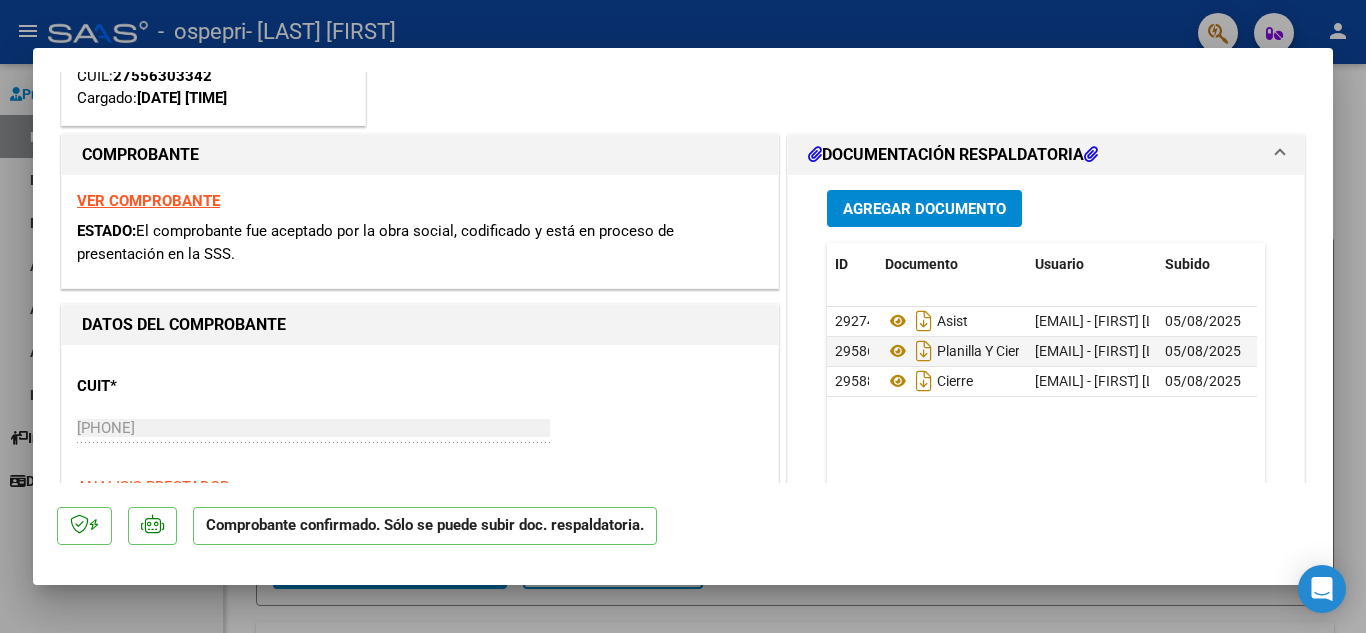 scroll, scrollTop: 383, scrollLeft: 0, axis: vertical 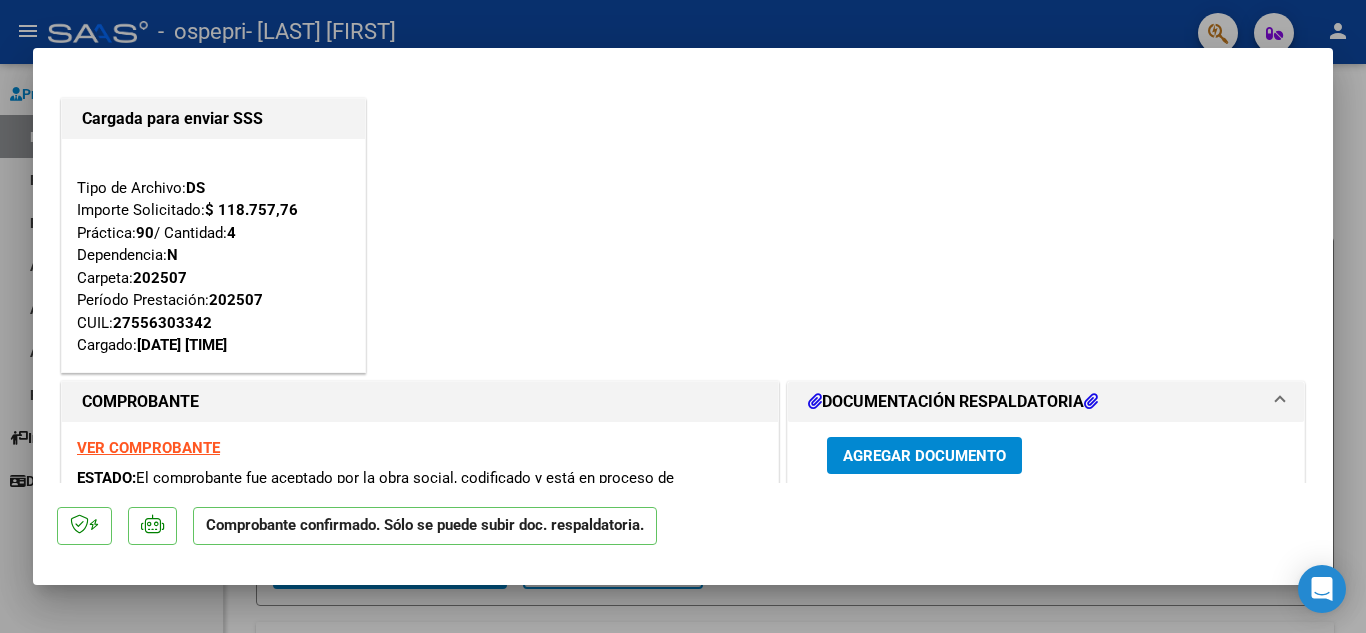 click at bounding box center (683, 316) 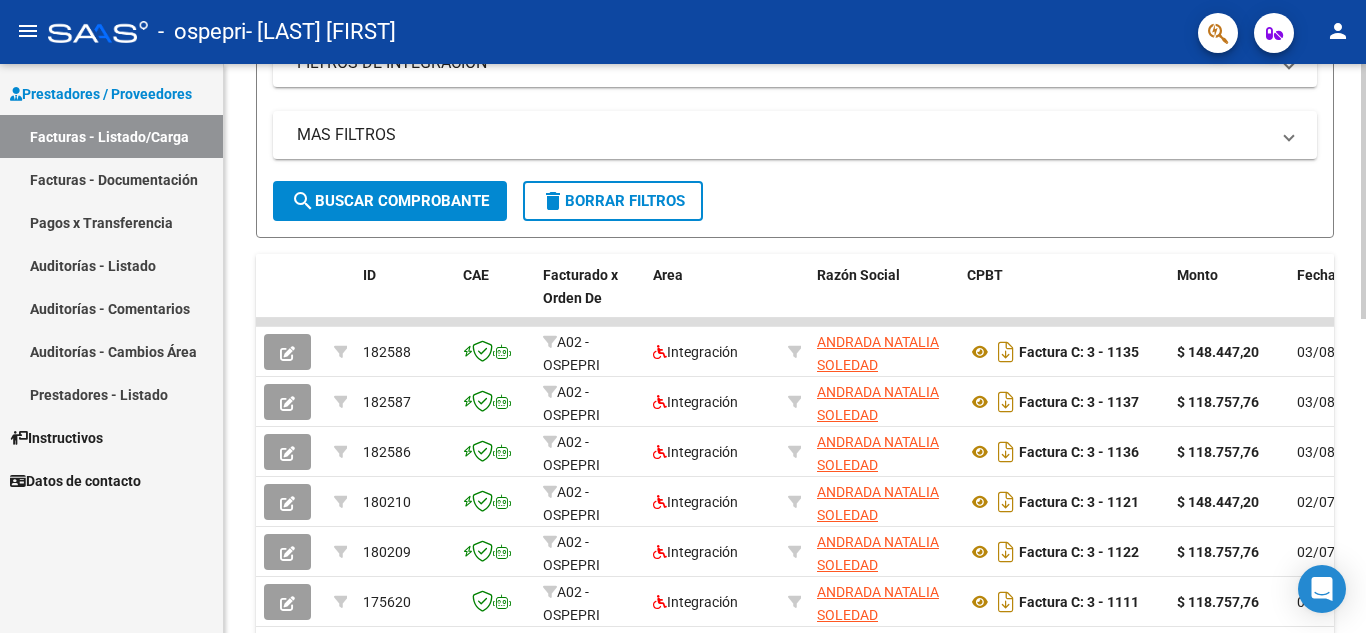 scroll, scrollTop: 424, scrollLeft: 0, axis: vertical 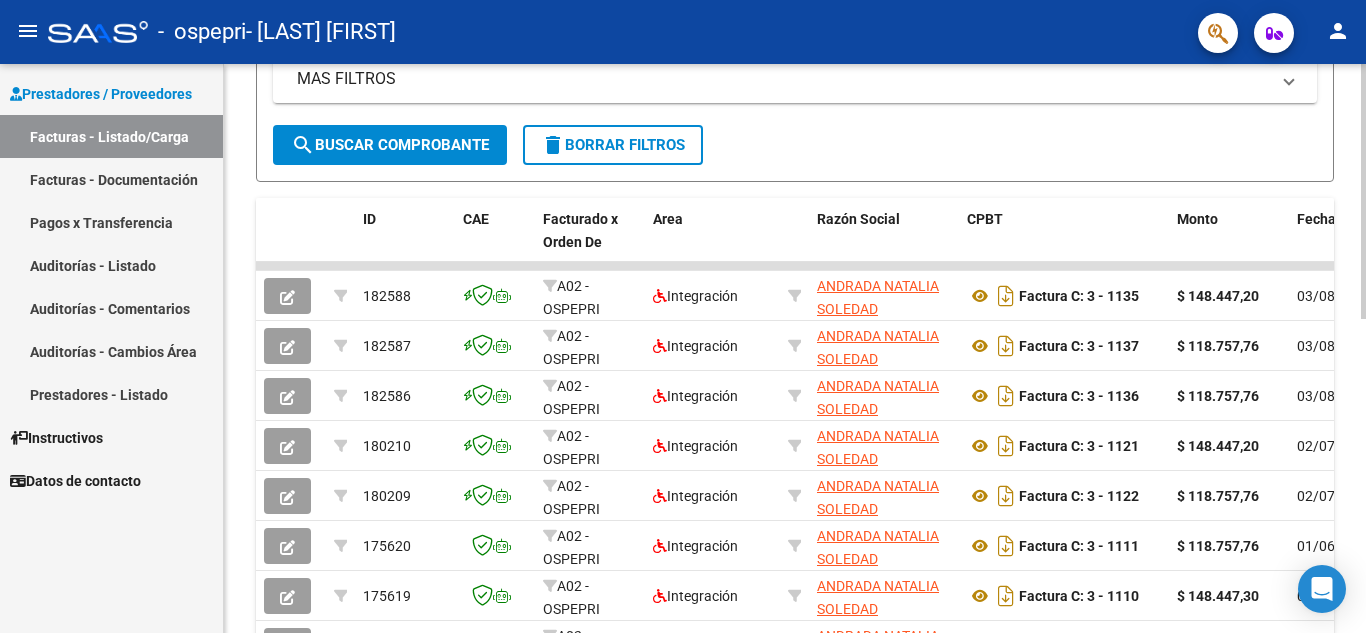 click 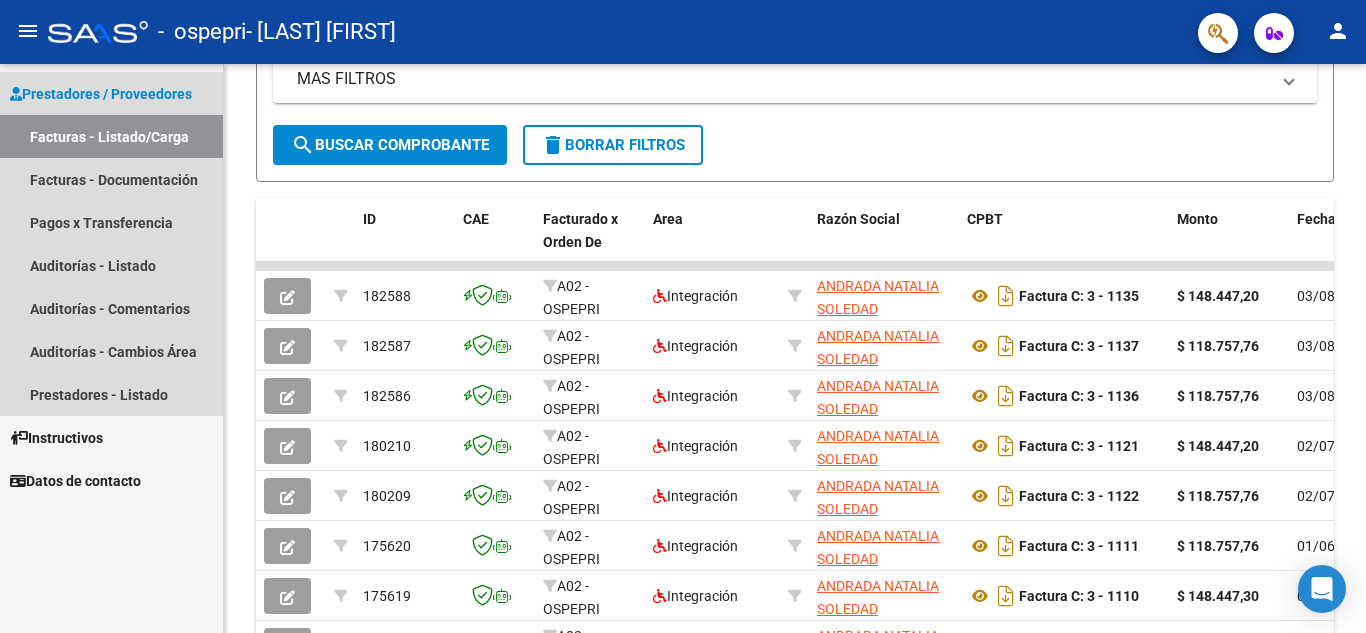 click on "Facturas - Listado/Carga" at bounding box center (111, 136) 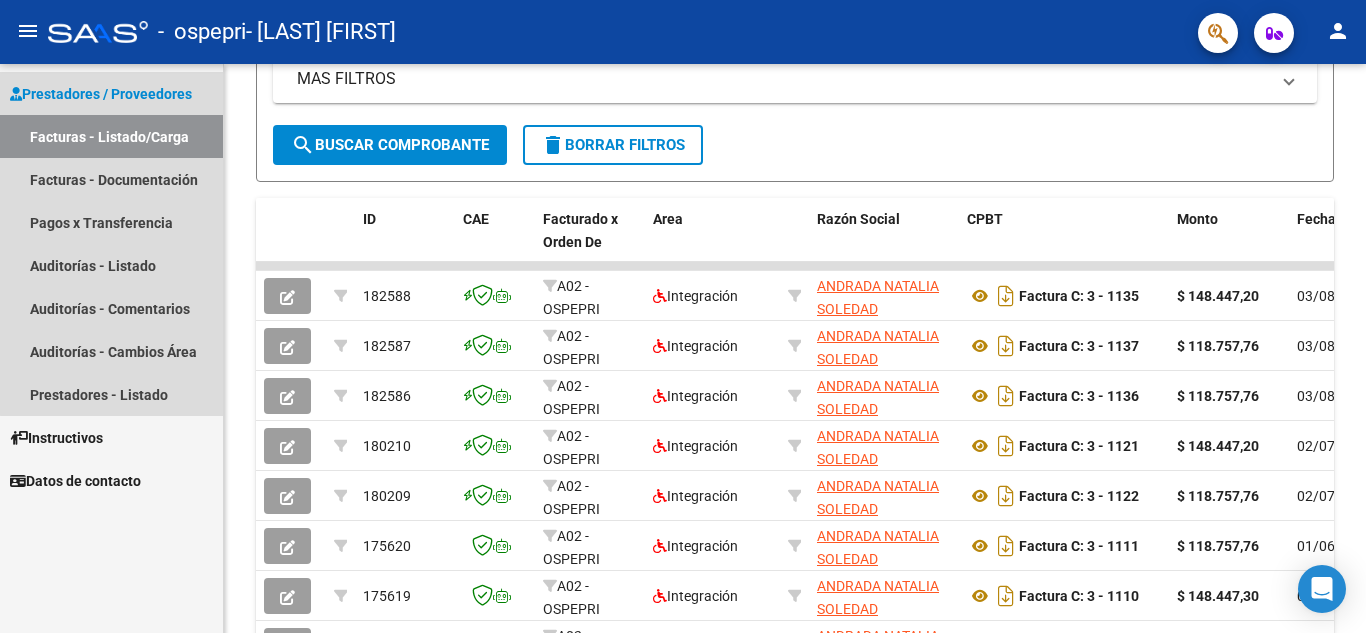 click on "Facturas - Listado/Carga" at bounding box center (111, 136) 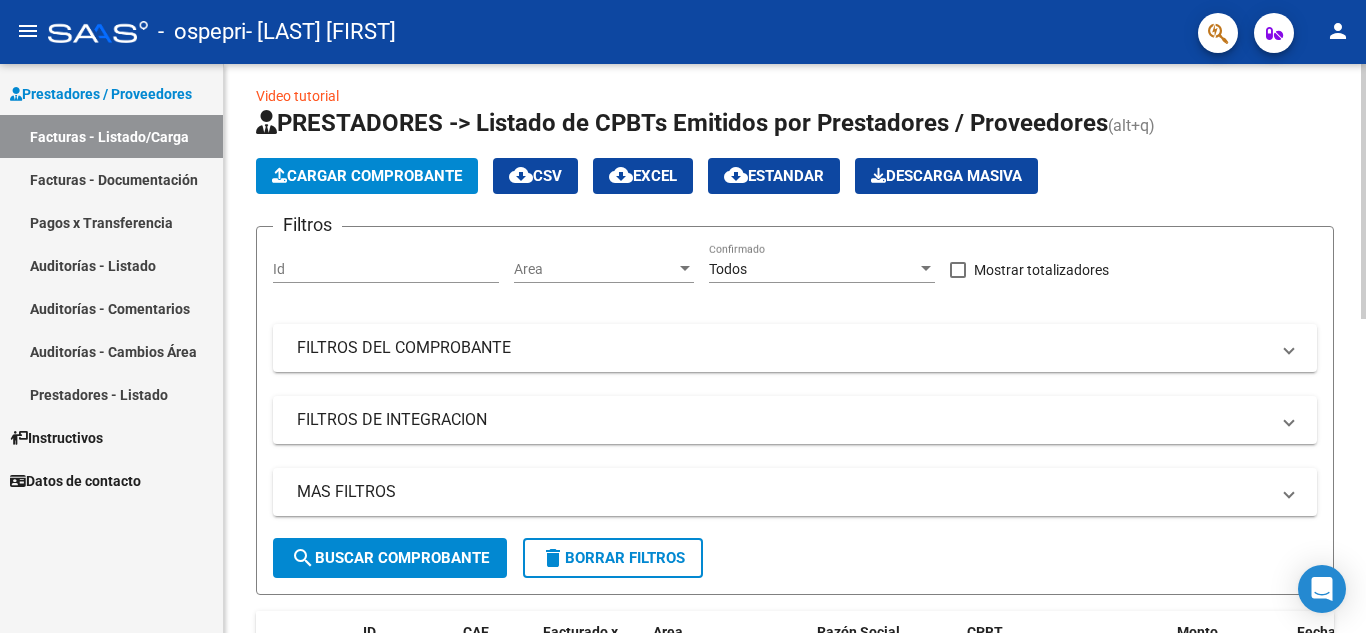 scroll, scrollTop: 0, scrollLeft: 0, axis: both 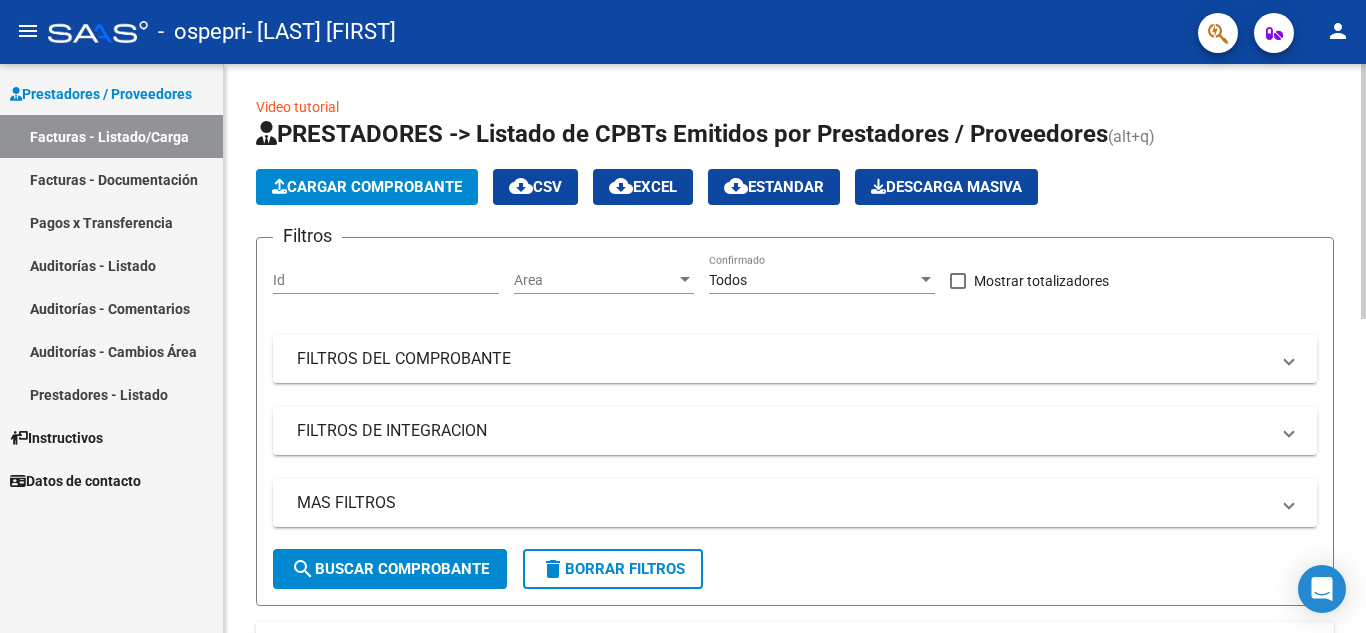 click on "Video tutorial   PRESTADORES -> Listado de CPBTs Emitidos por Prestadores / Proveedores (alt+q)   Cargar Comprobante
cloud_download  CSV  cloud_download  EXCEL  cloud_download  Estandar   Descarga Masiva
Filtros Id Area Area Todos Confirmado   Mostrar totalizadores   FILTROS DEL COMPROBANTE  Comprobante Tipo Comprobante Tipo Start date – End date Fec. Comprobante Desde / Hasta Días Emisión Desde(cant. días) Días Emisión Hasta(cant. días) CUIT / Razón Social Pto. Venta Nro. Comprobante Código SSS CAE Válido CAE Válido Todos Cargado Módulo Hosp. Todos Tiene facturacion Apócrifa Hospital Refes  FILTROS DE INTEGRACION  Período De Prestación Campos del Archivo de Rendición Devuelto x SSS (dr_envio) Todos Rendido x SSS (dr_envio) Tipo de Registro Tipo de Registro Período Presentación Período Presentación Campos del Legajo Asociado (preaprobación) Afiliado Legajo (cuil/nombre) Todos Solo facturas preaprobadas  MAS FILTROS  Todos Con Doc. Respaldatoria Todos Con Trazabilidad Todos – – 2" 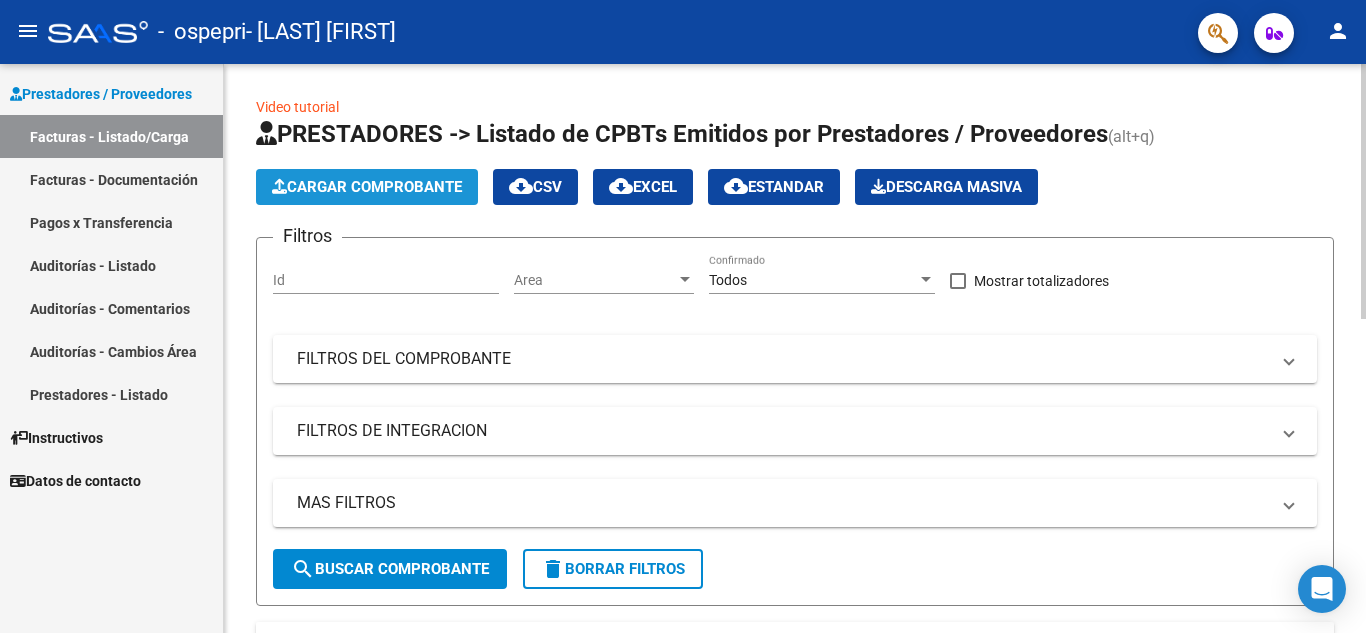 click on "Cargar Comprobante" 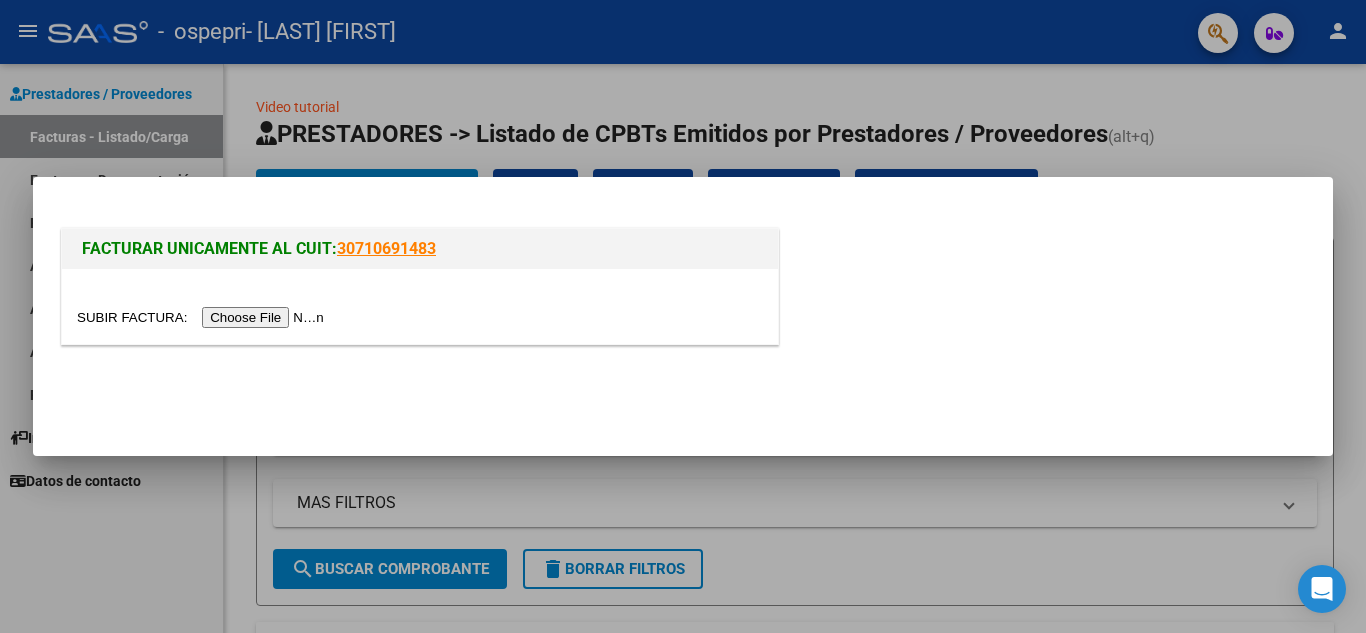 click at bounding box center [203, 317] 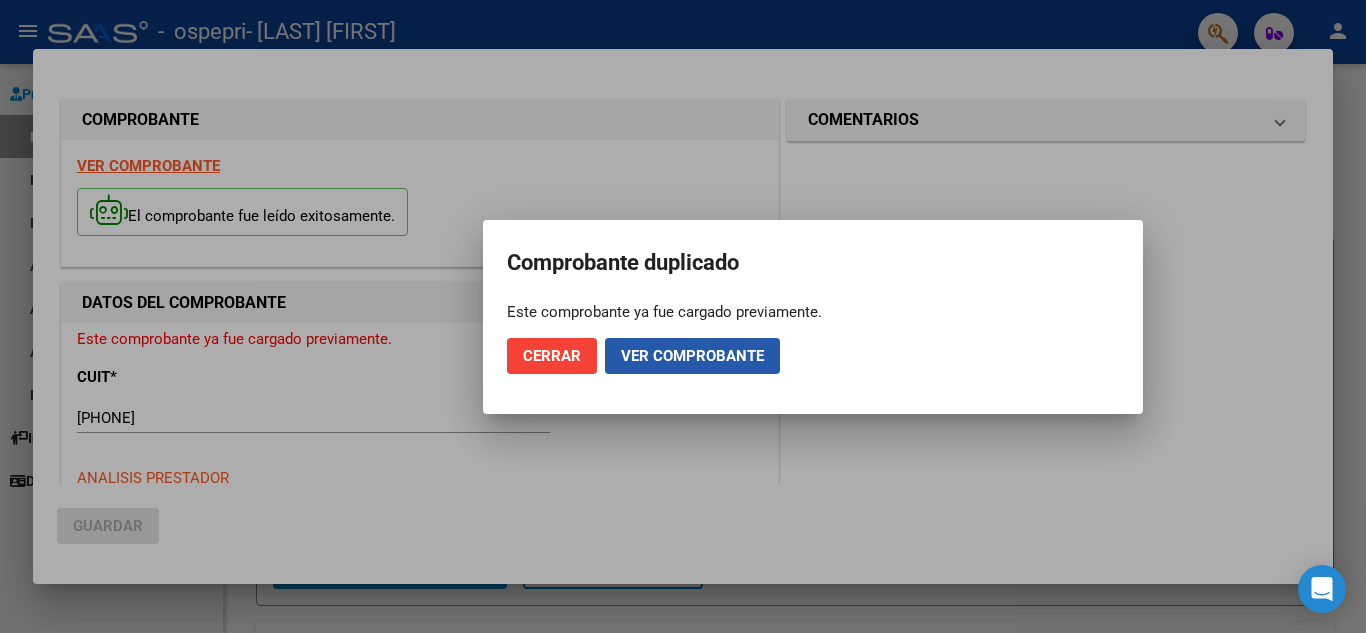 click on "Ver comprobante" 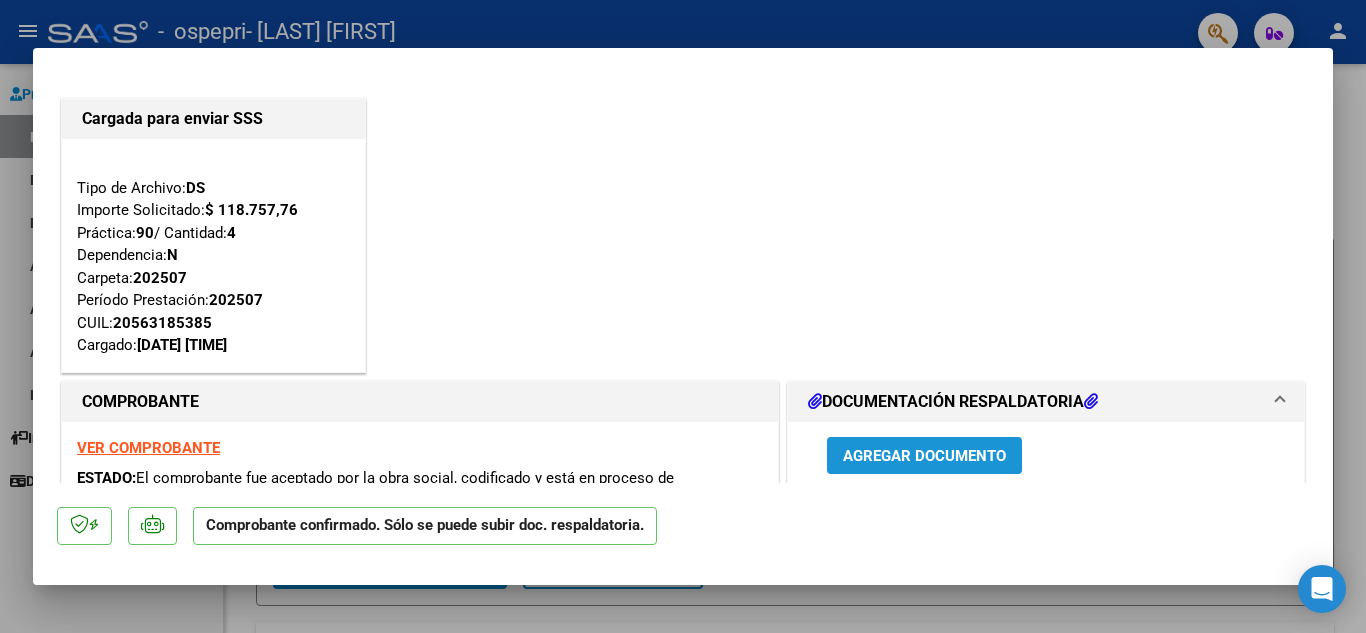 click on "Agregar Documento" at bounding box center (924, 455) 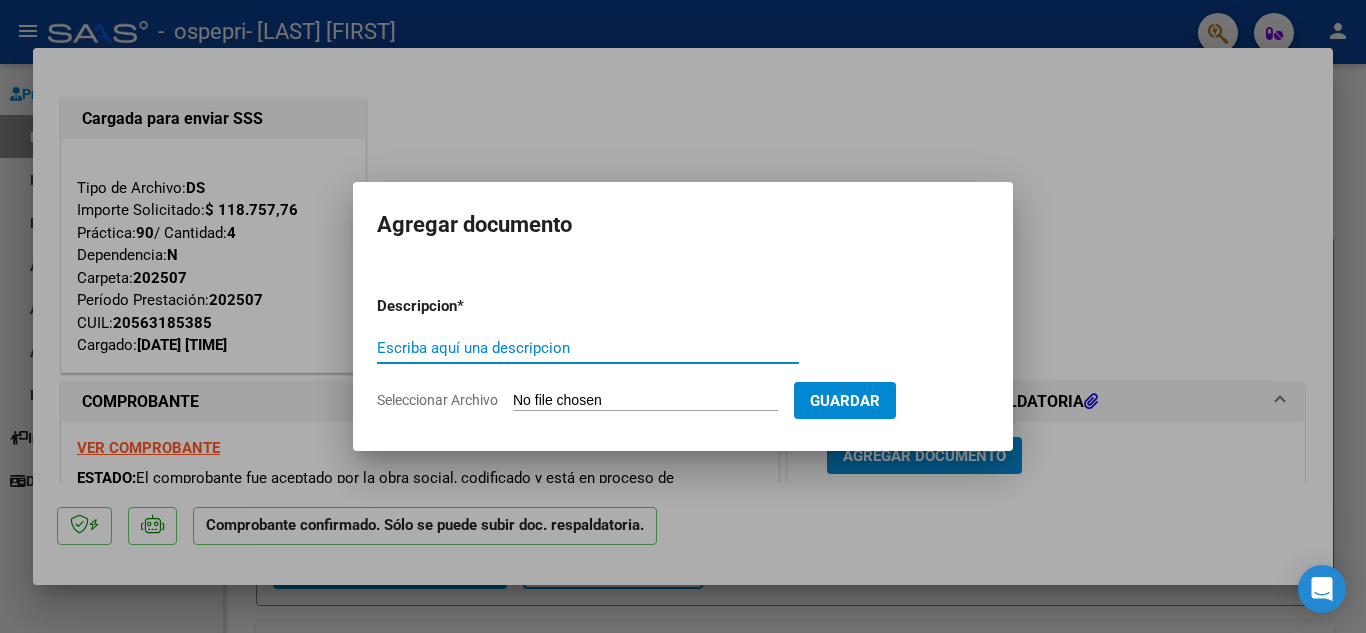 click on "Escriba aquí una descripcion" at bounding box center (588, 348) 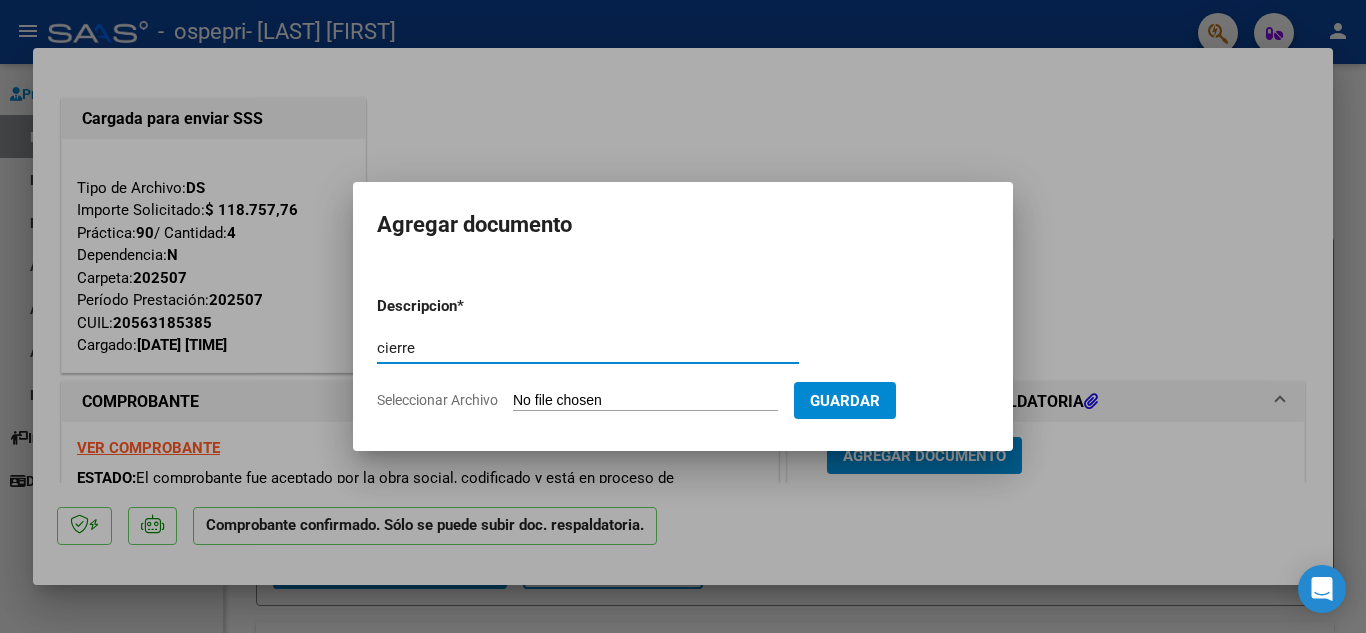type on "cierre" 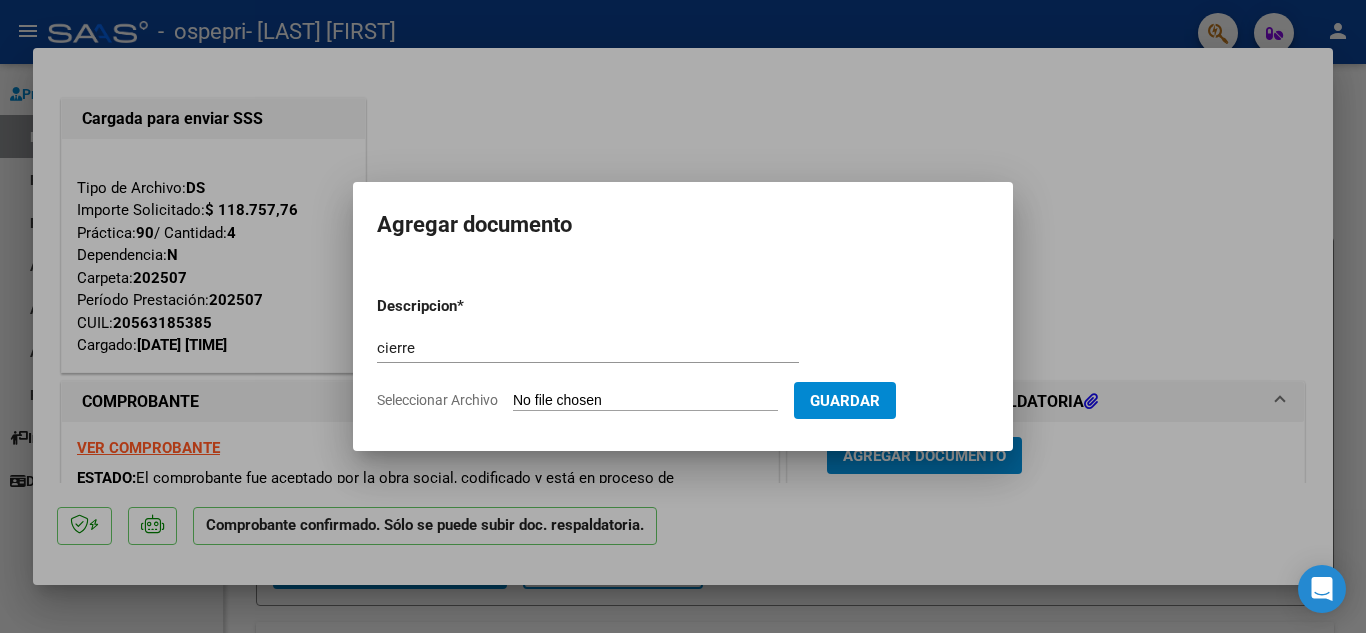 click on "Seleccionar Archivo" at bounding box center [645, 401] 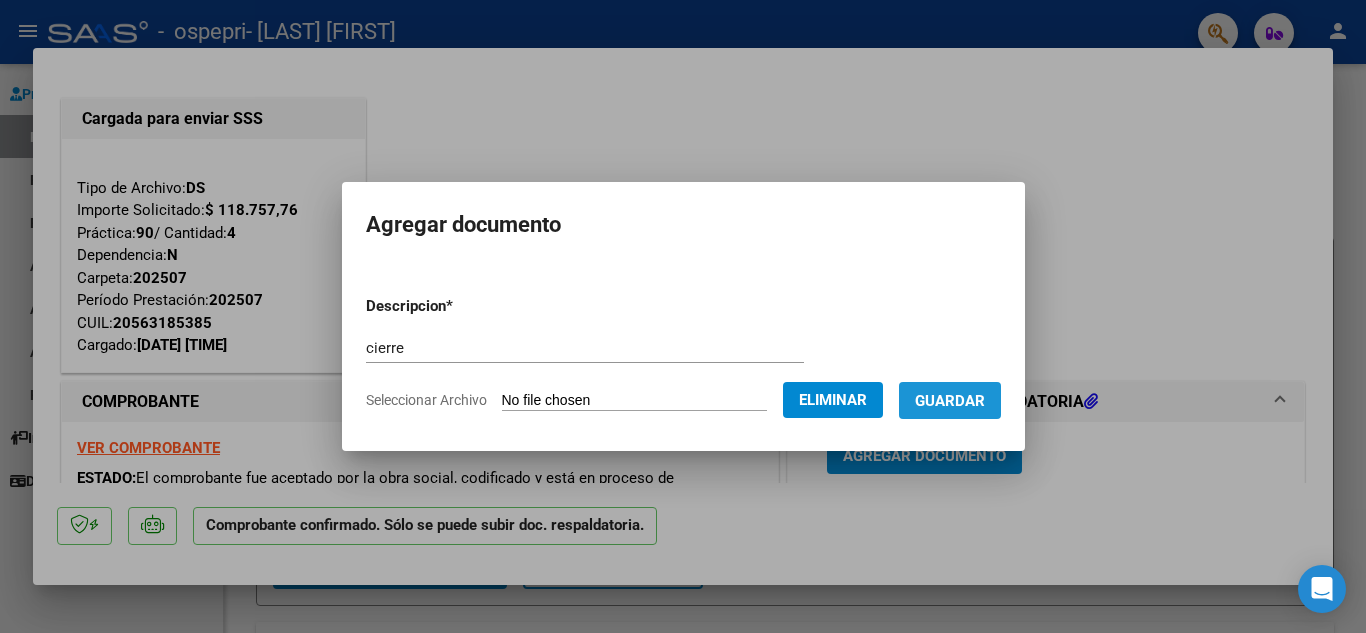 click on "Guardar" at bounding box center [950, 401] 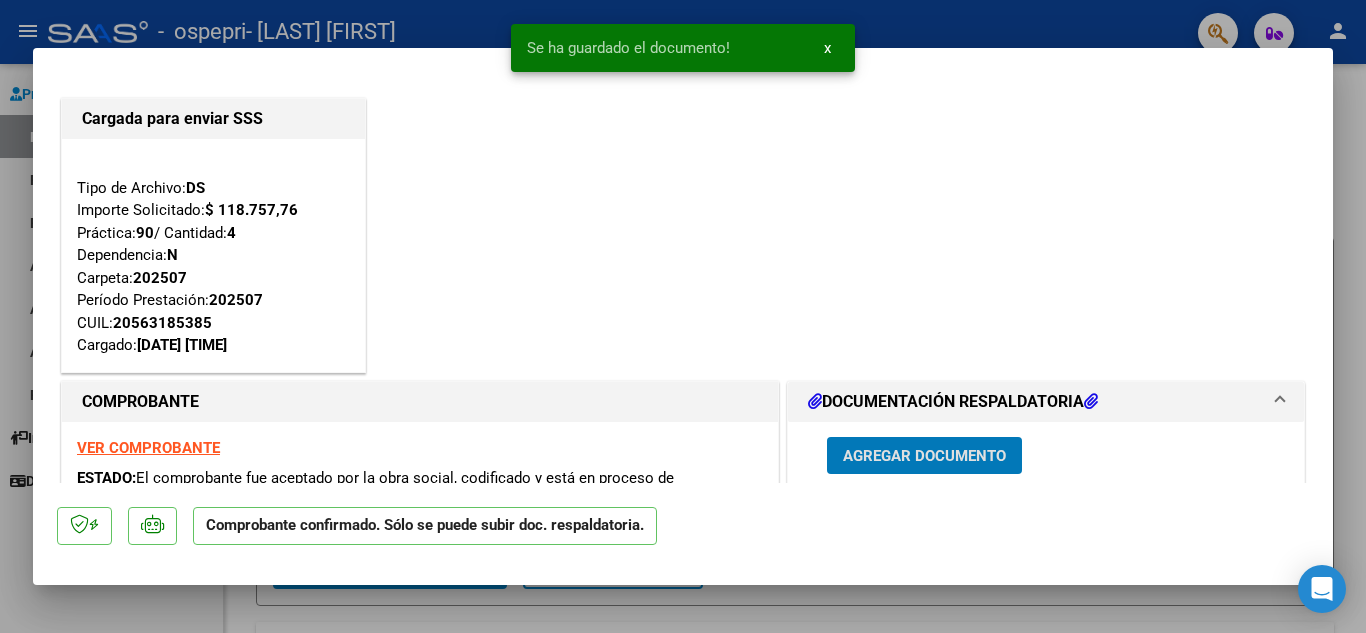 click on "Agregar Documento" at bounding box center [924, 456] 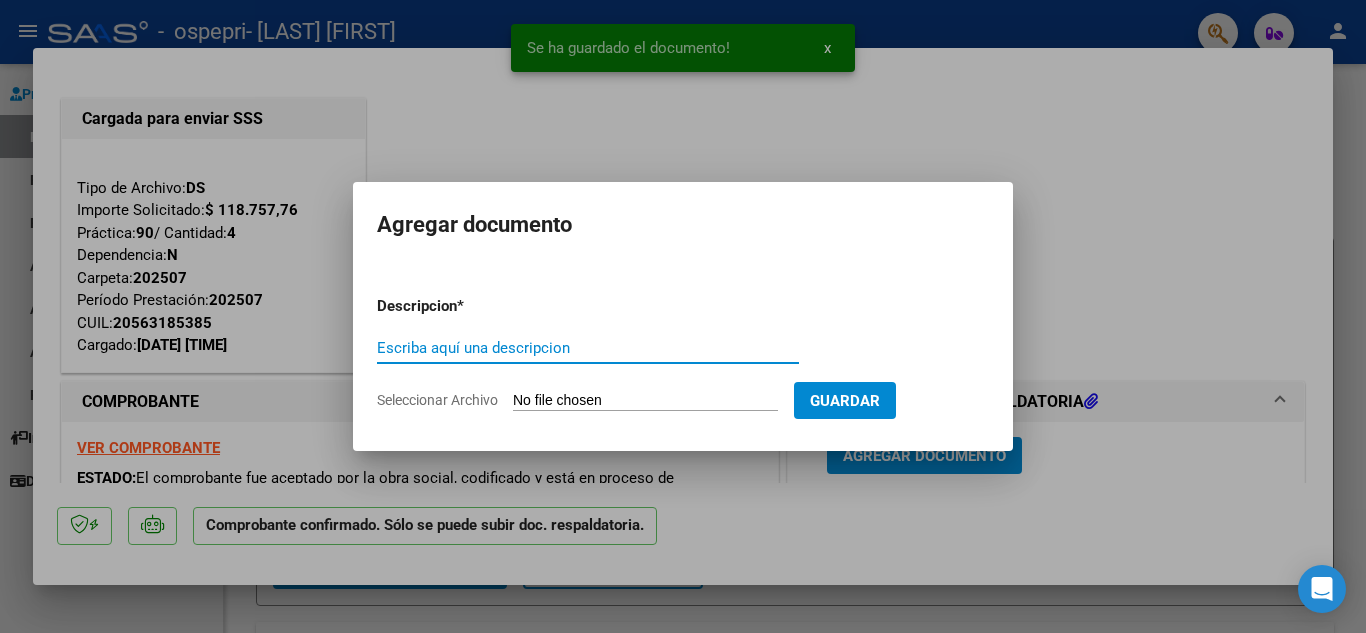 click on "Escriba aquí una descripcion" at bounding box center [588, 348] 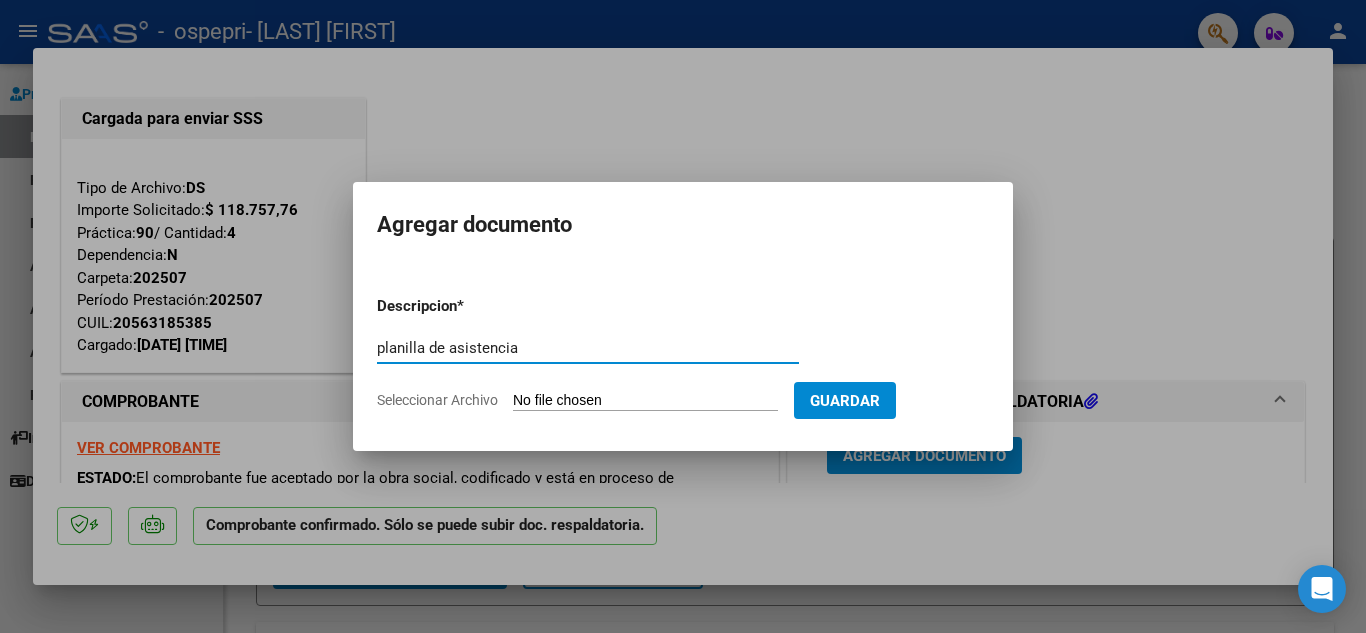 type on "planilla de asistencia" 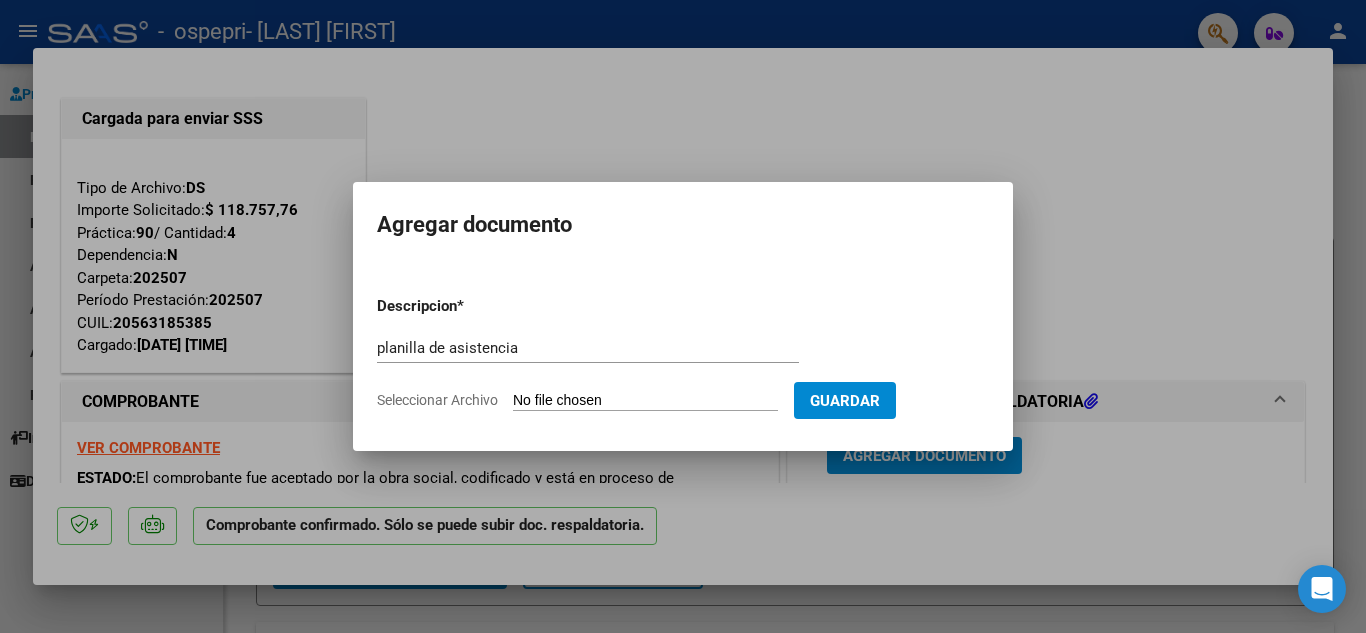 click on "Seleccionar Archivo" 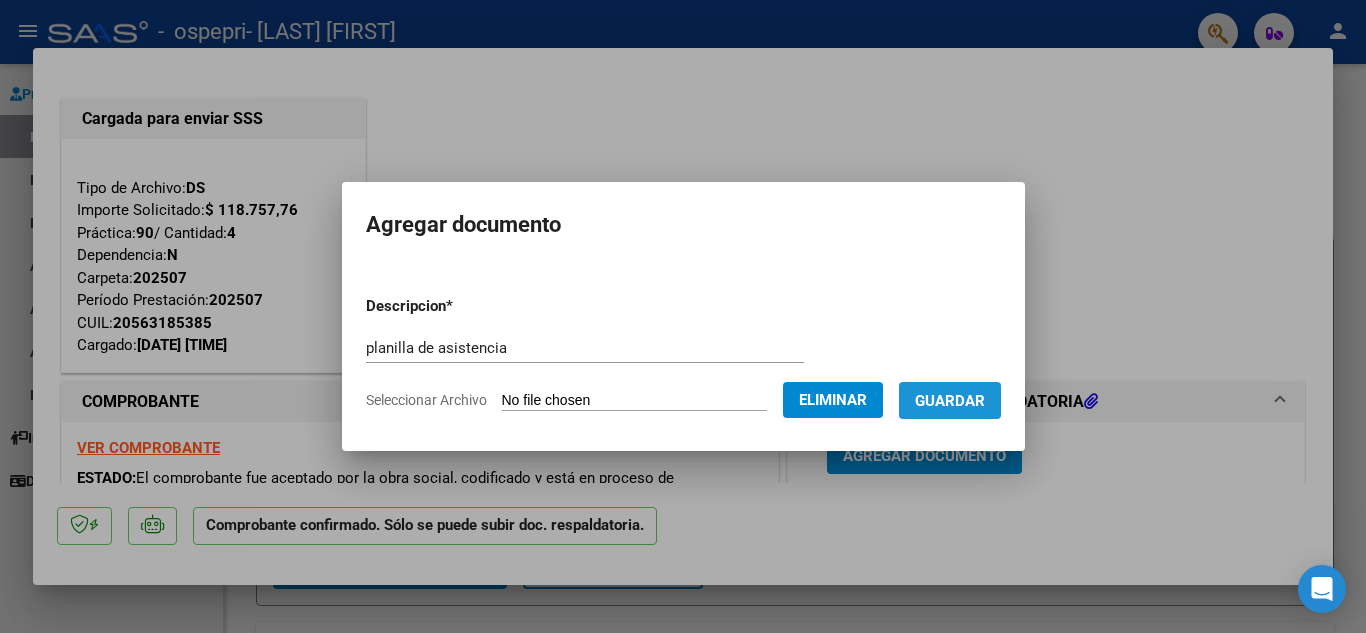 click on "Guardar" at bounding box center [950, 401] 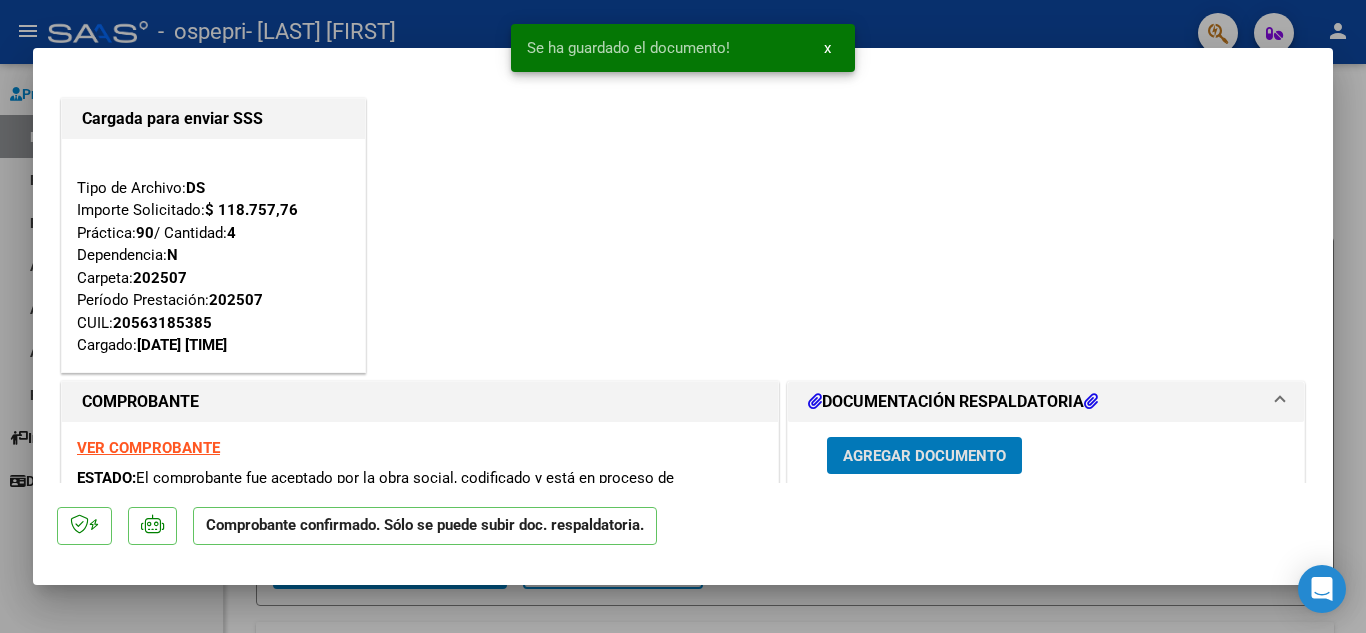 click at bounding box center [683, 316] 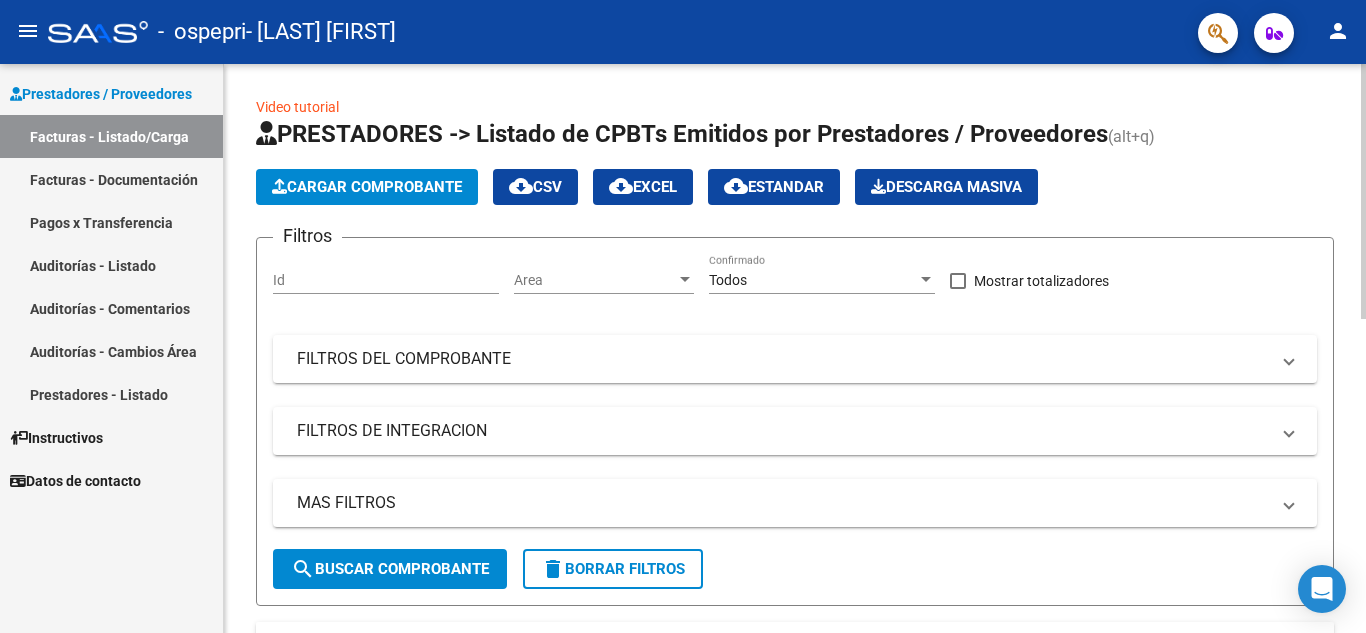 click on "Cargar Comprobante" 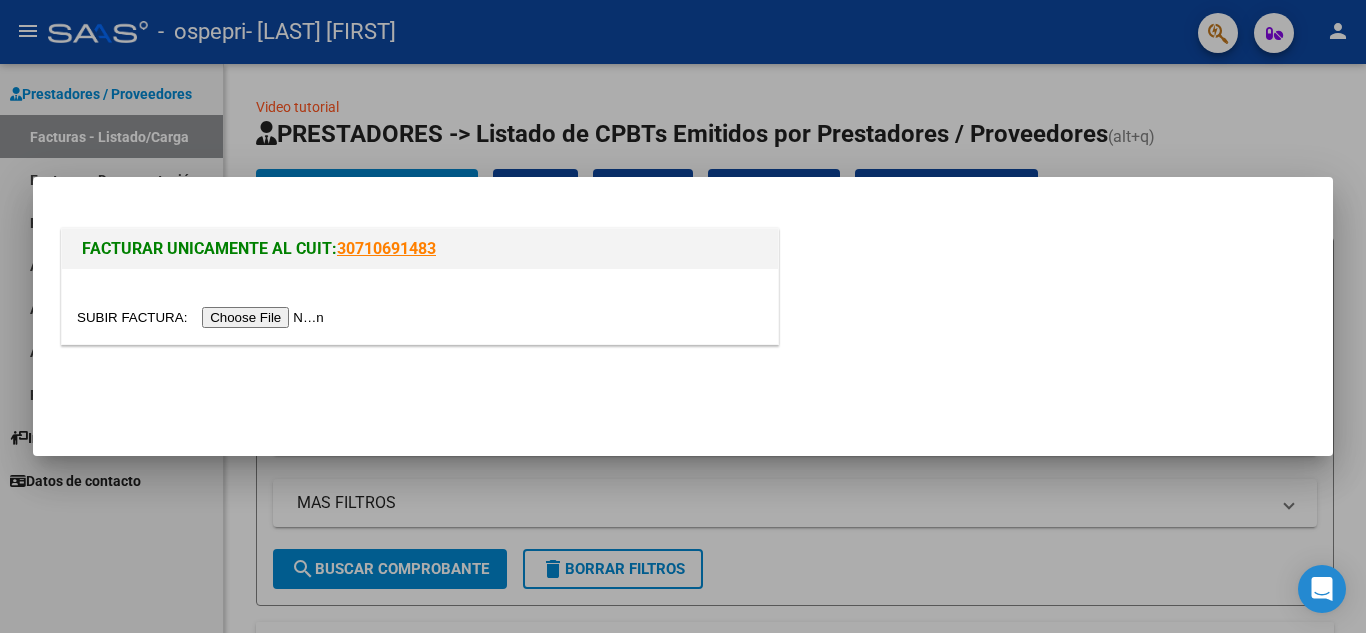 click at bounding box center [203, 317] 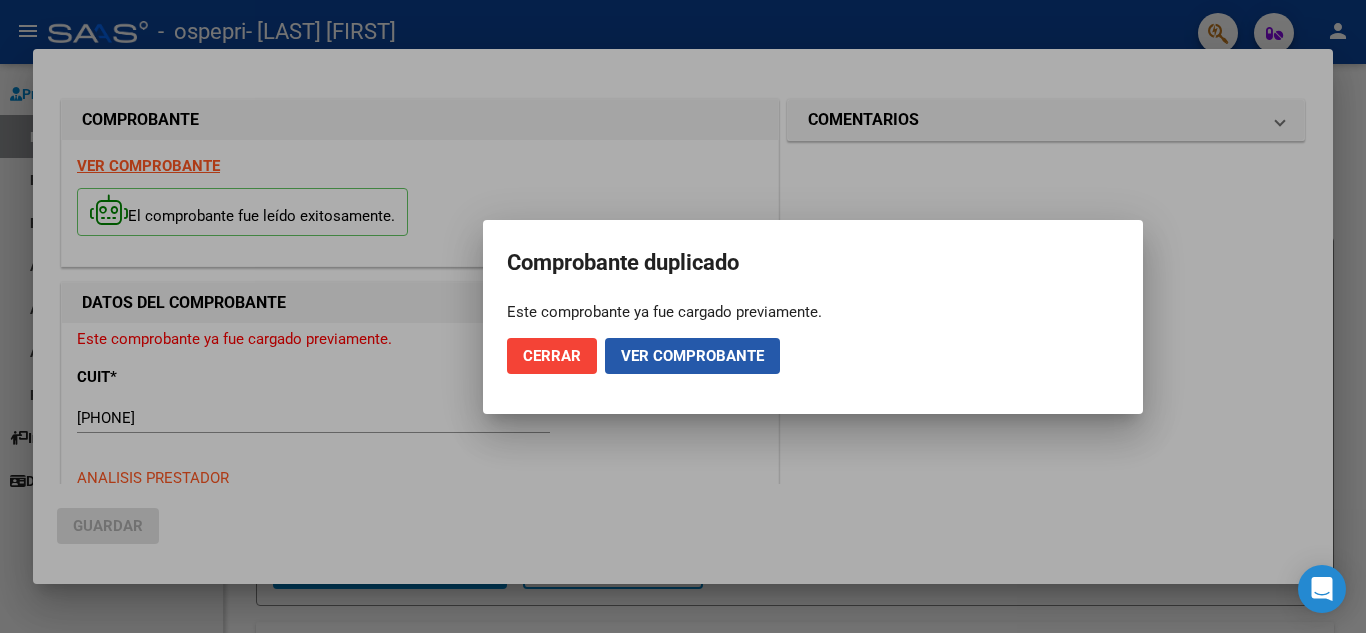 click on "Ver comprobante" 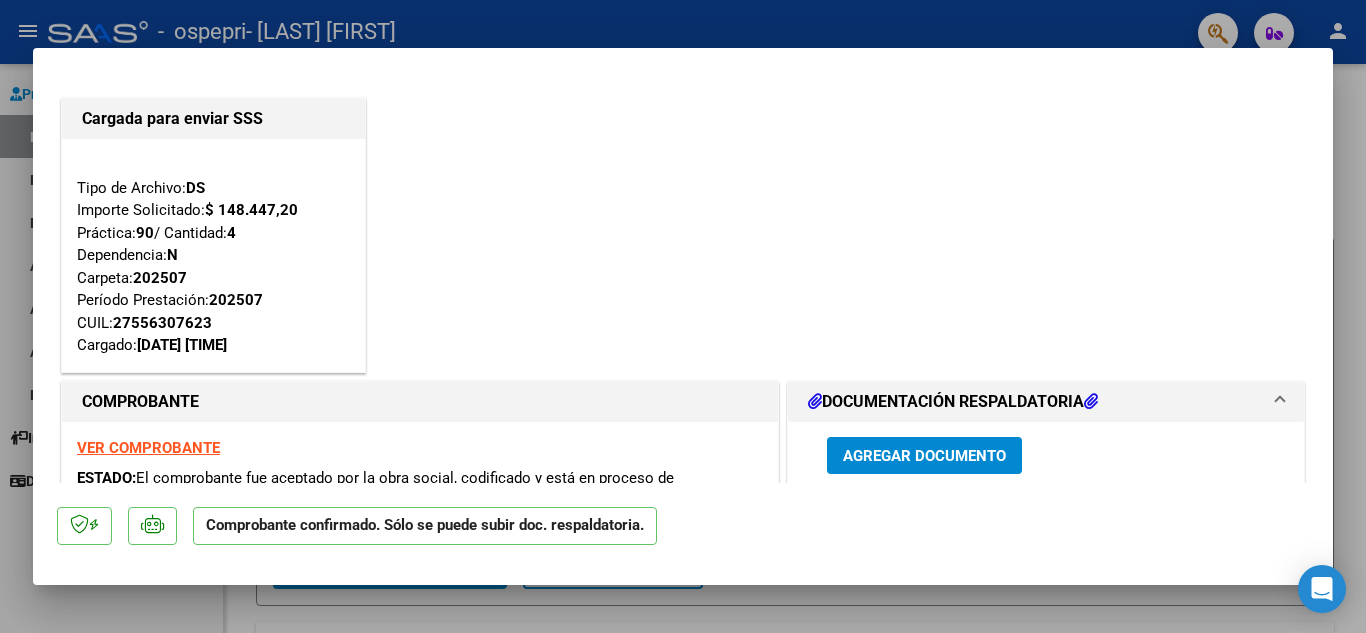 click on "Agregar Documento" at bounding box center (924, 456) 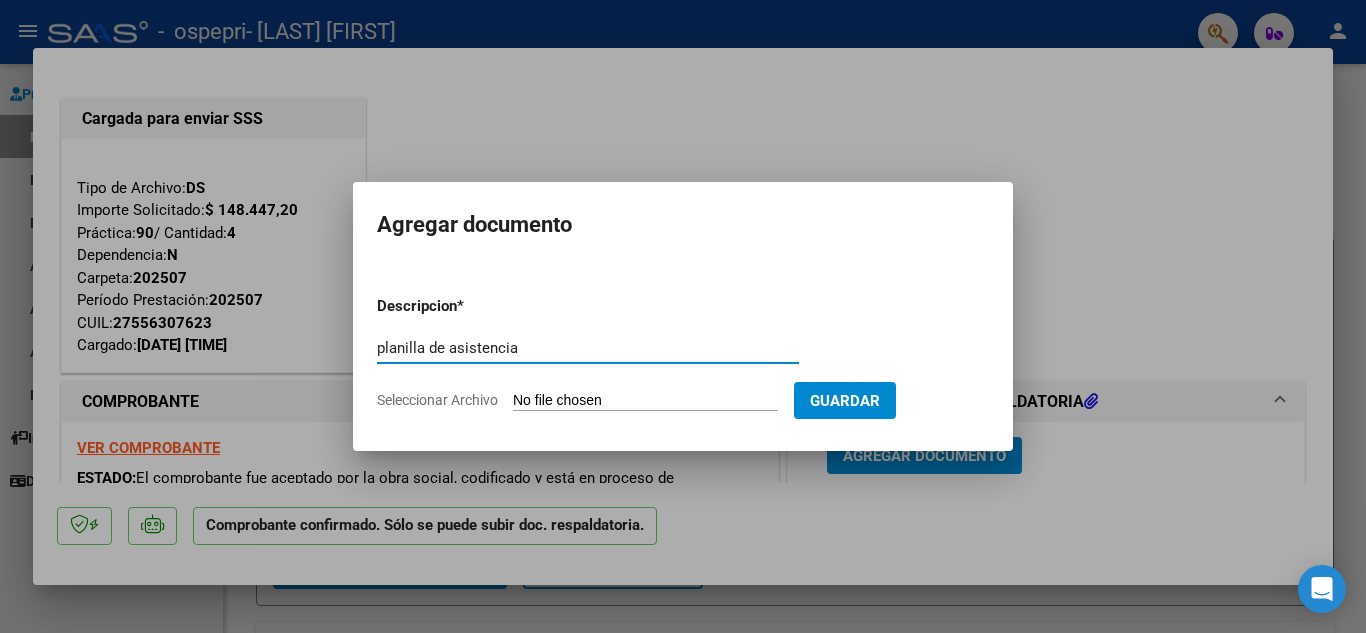 type on "planilla de asistencia" 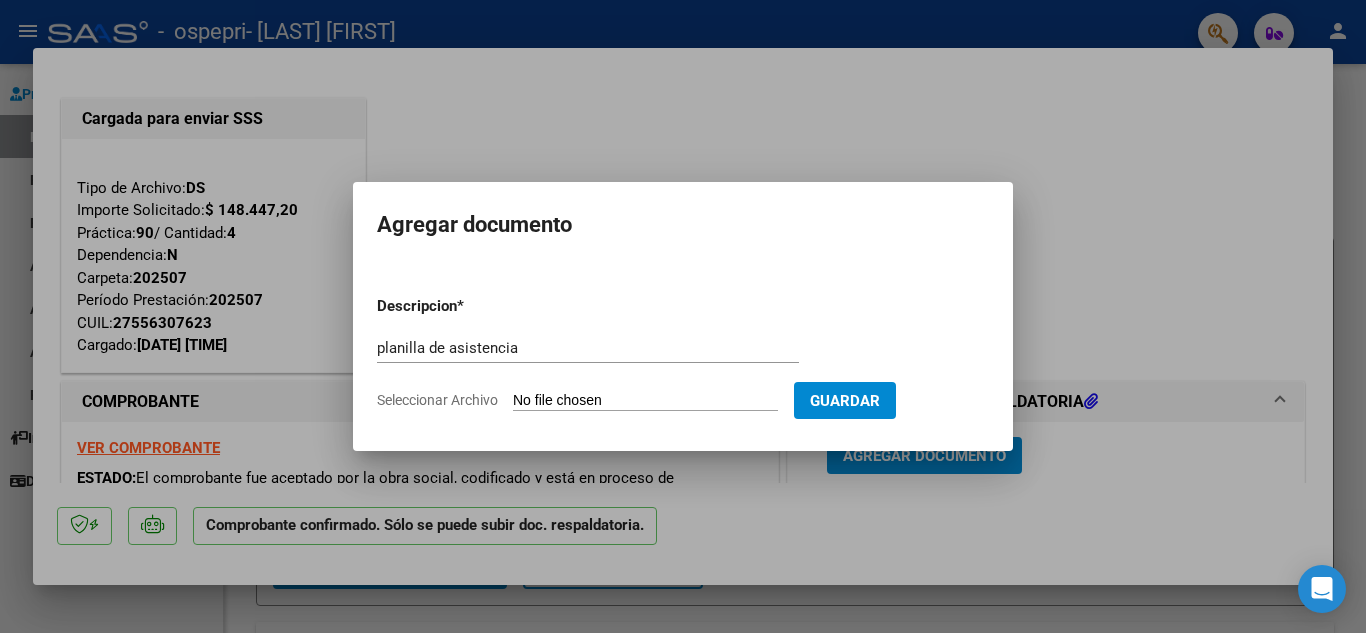 type on "C:\fakepath\planilla asistencia [FIRST] [LAST].julio .pdf" 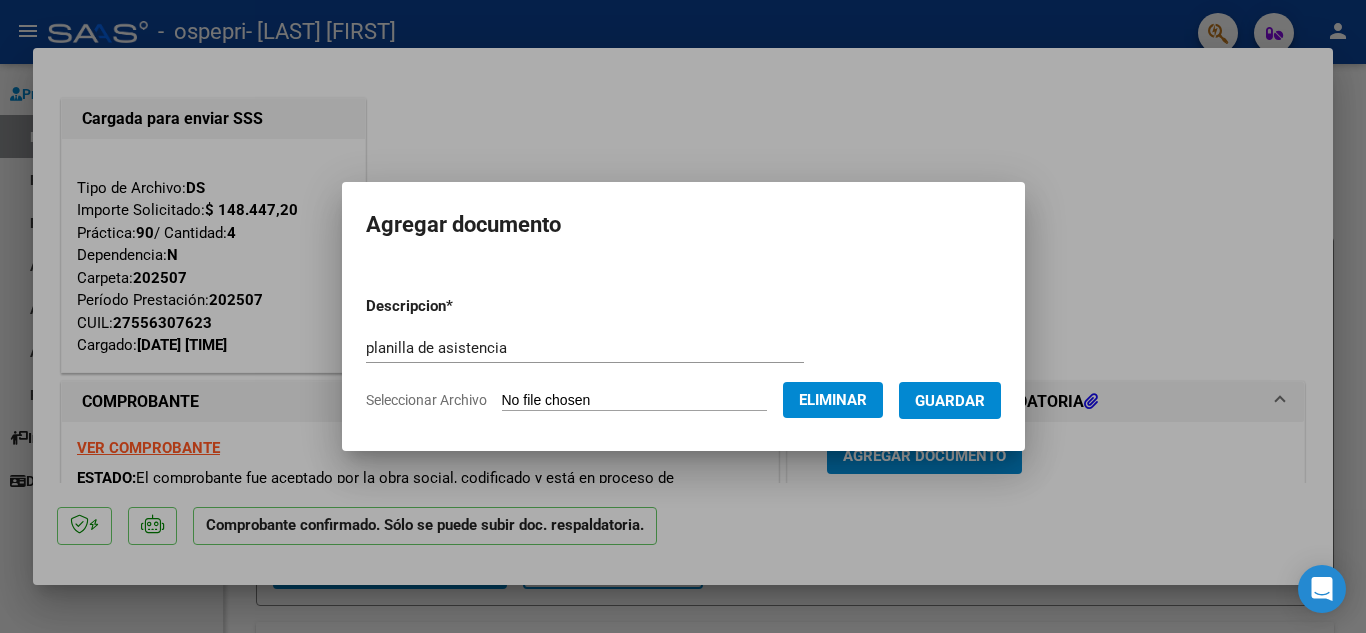 click on "Guardar" at bounding box center (950, 400) 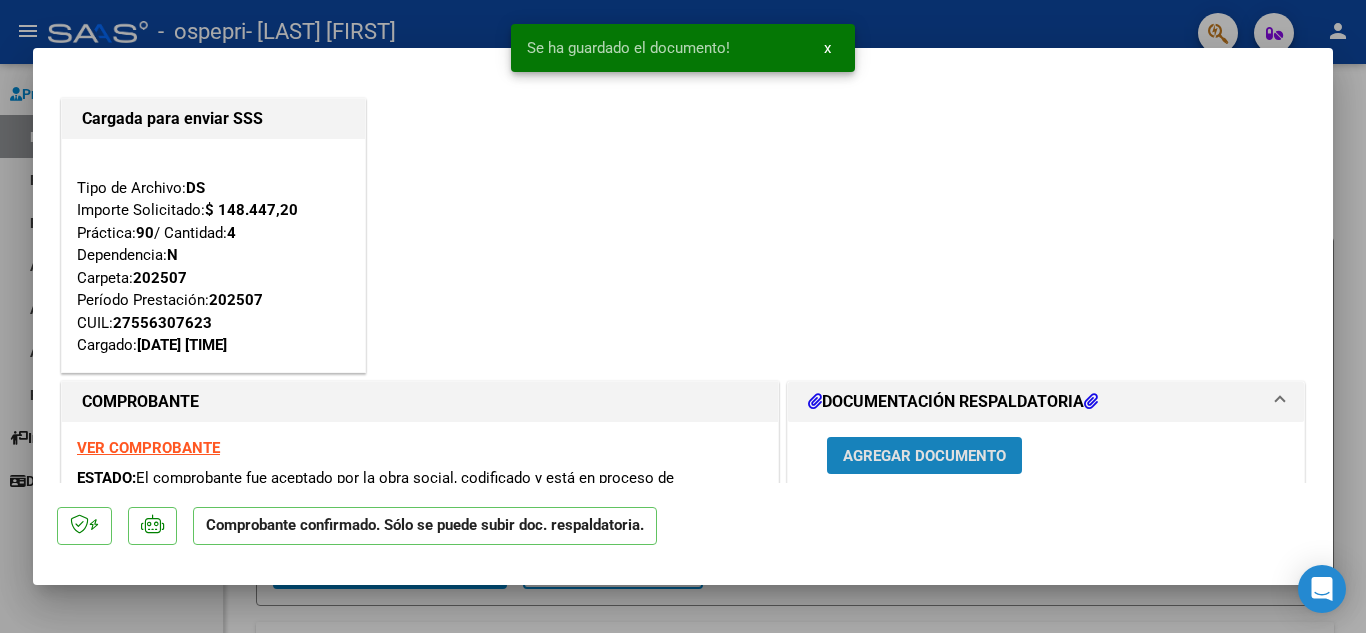 click on "Agregar Documento" at bounding box center (924, 456) 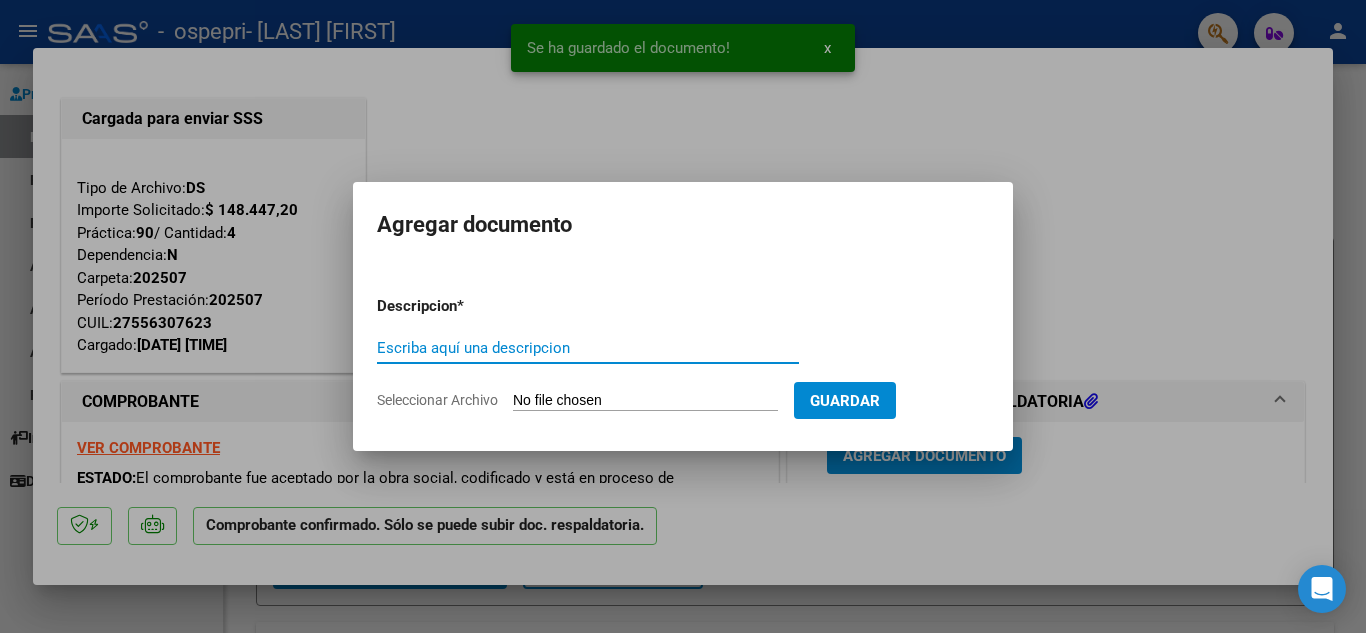 click on "Escriba aquí una descripcion" at bounding box center (588, 348) 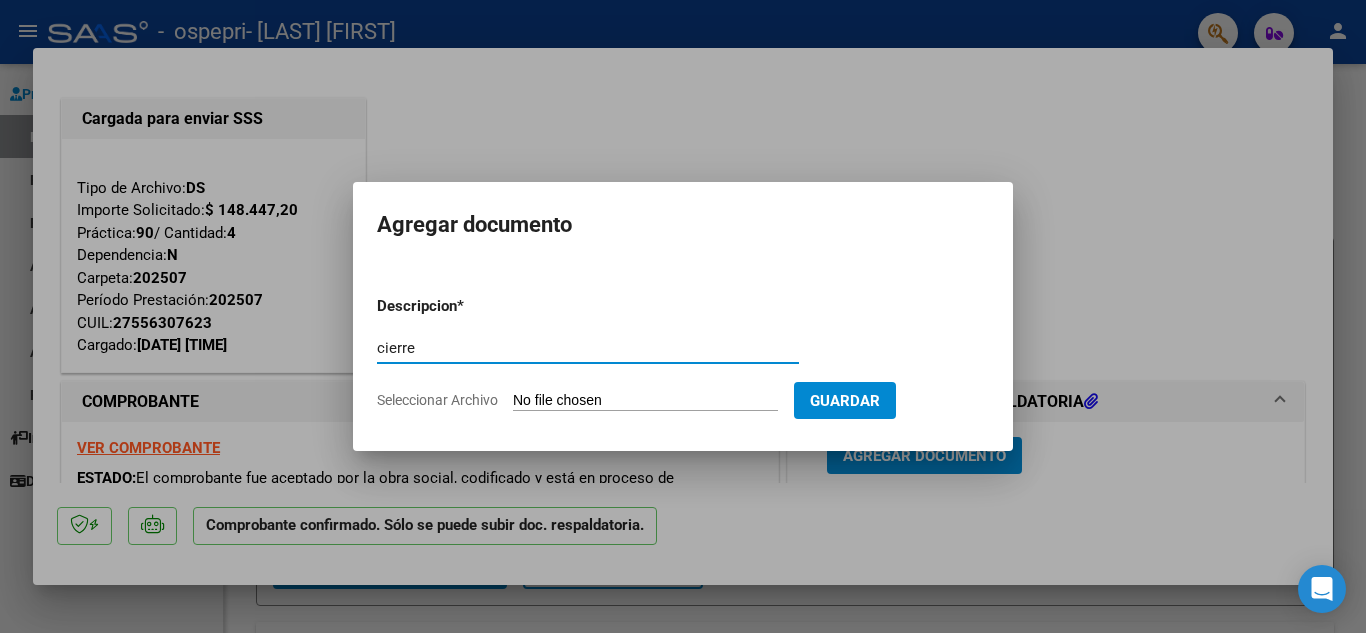 type on "cierre" 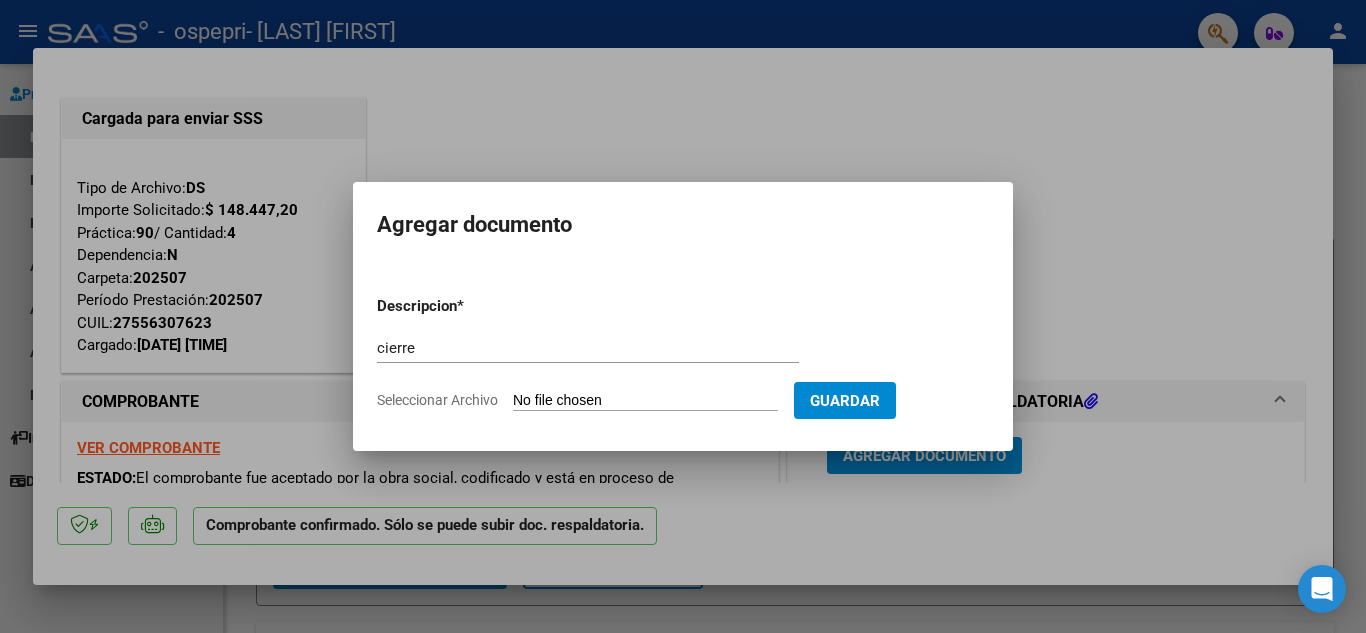 click on "Seleccionar Archivo" 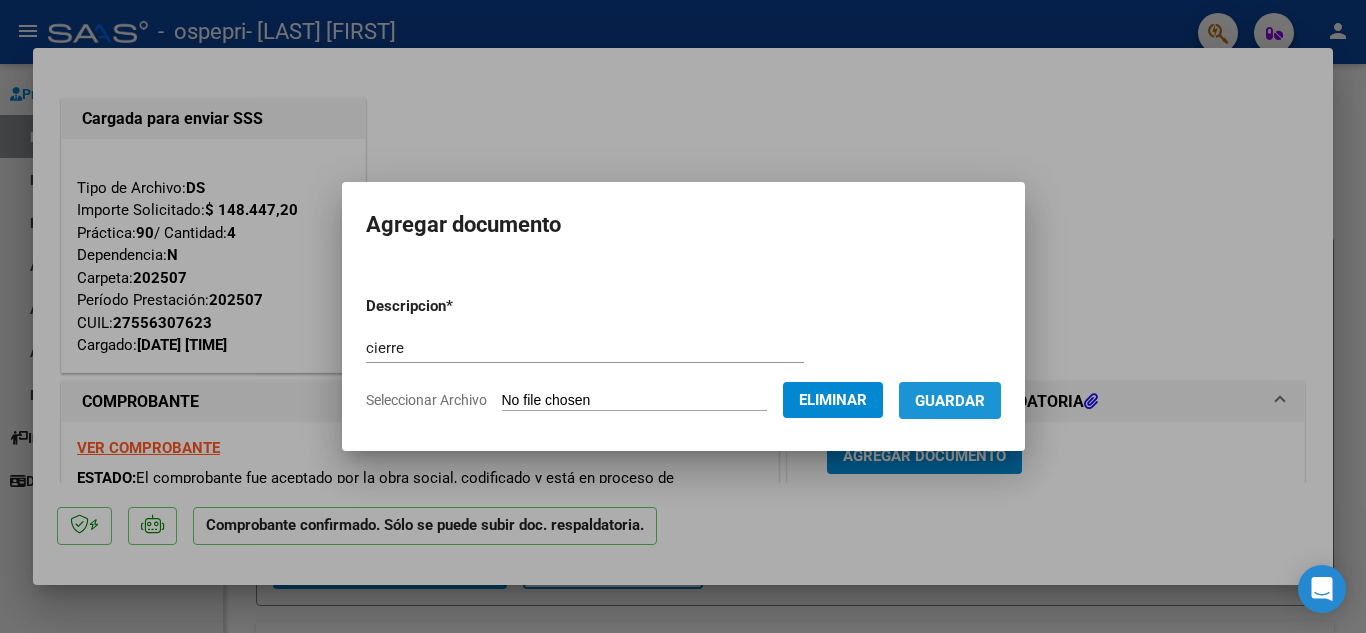 click on "Guardar" at bounding box center [950, 400] 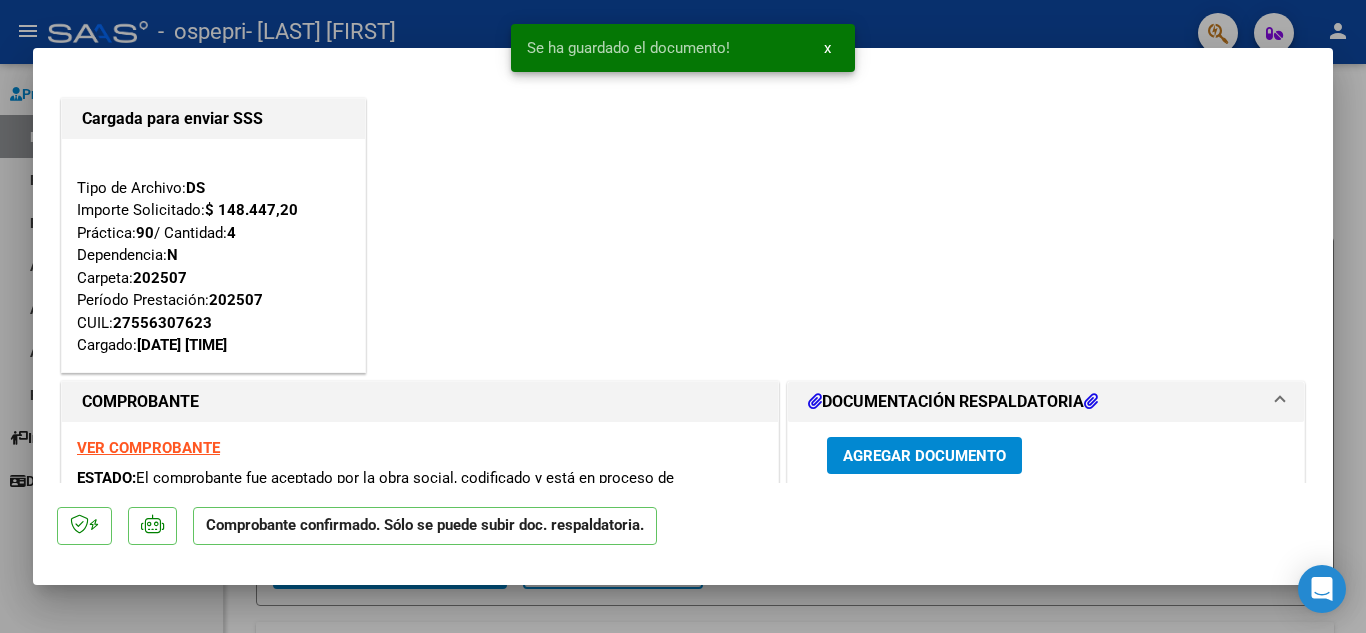 click at bounding box center [683, 316] 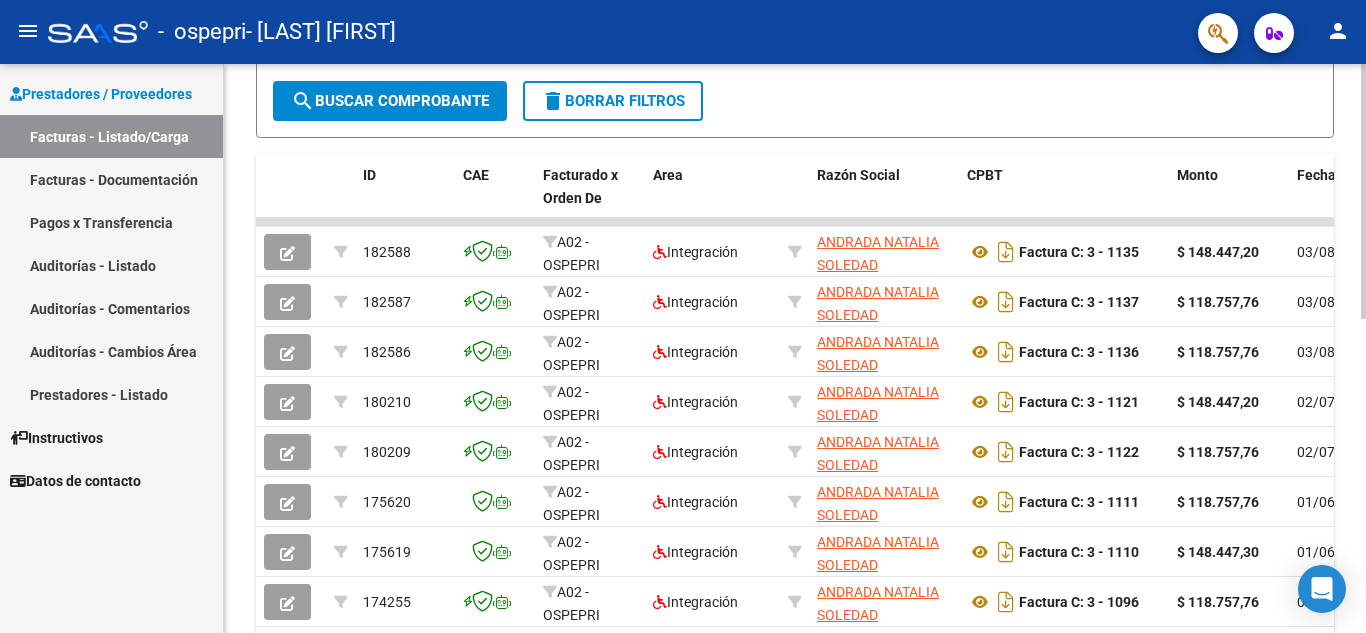 scroll, scrollTop: 453, scrollLeft: 0, axis: vertical 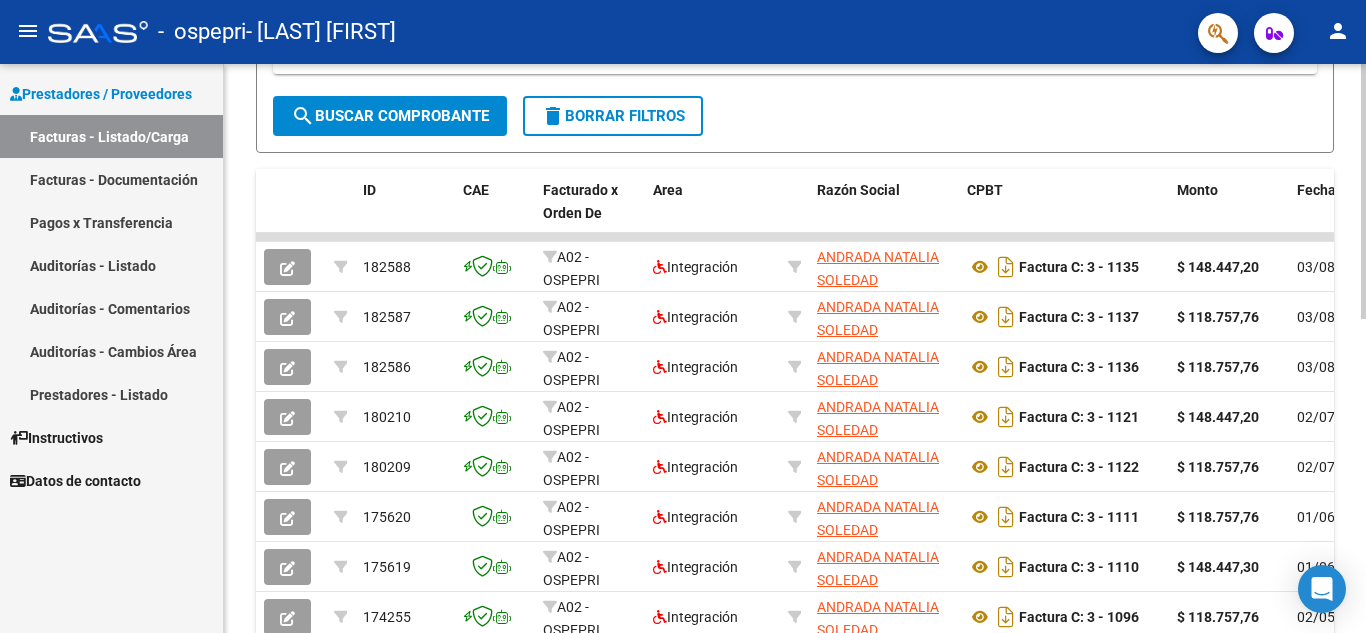 click 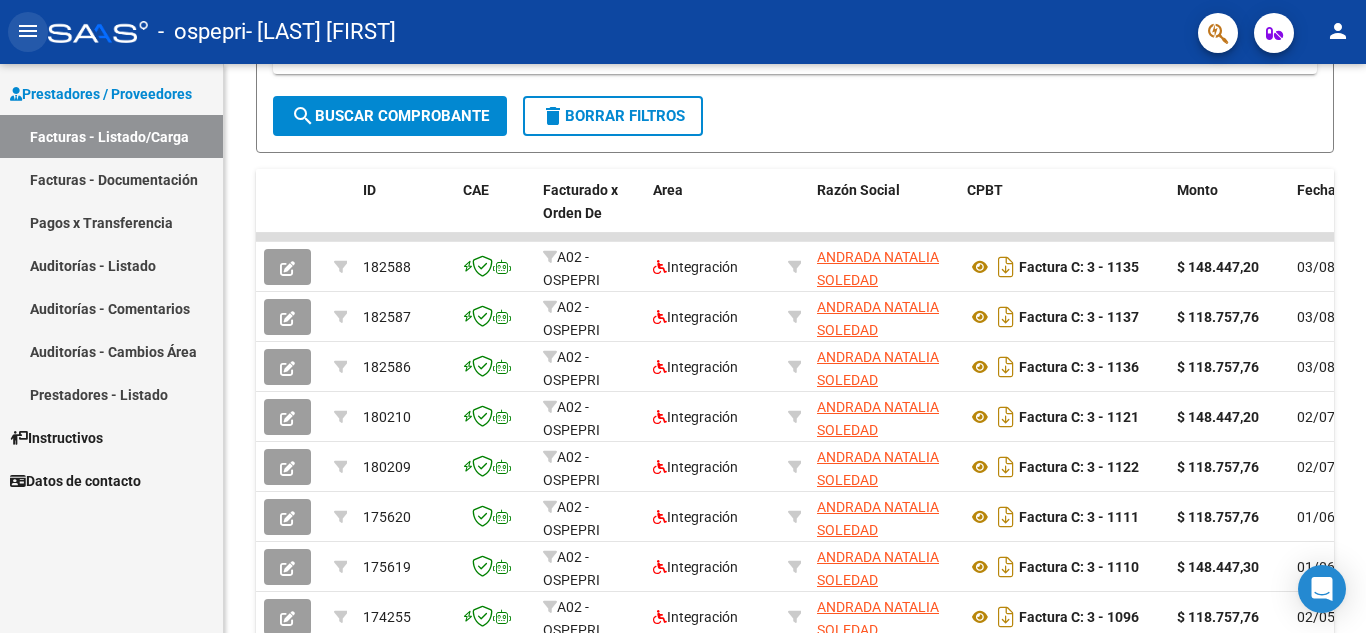 click on "menu" 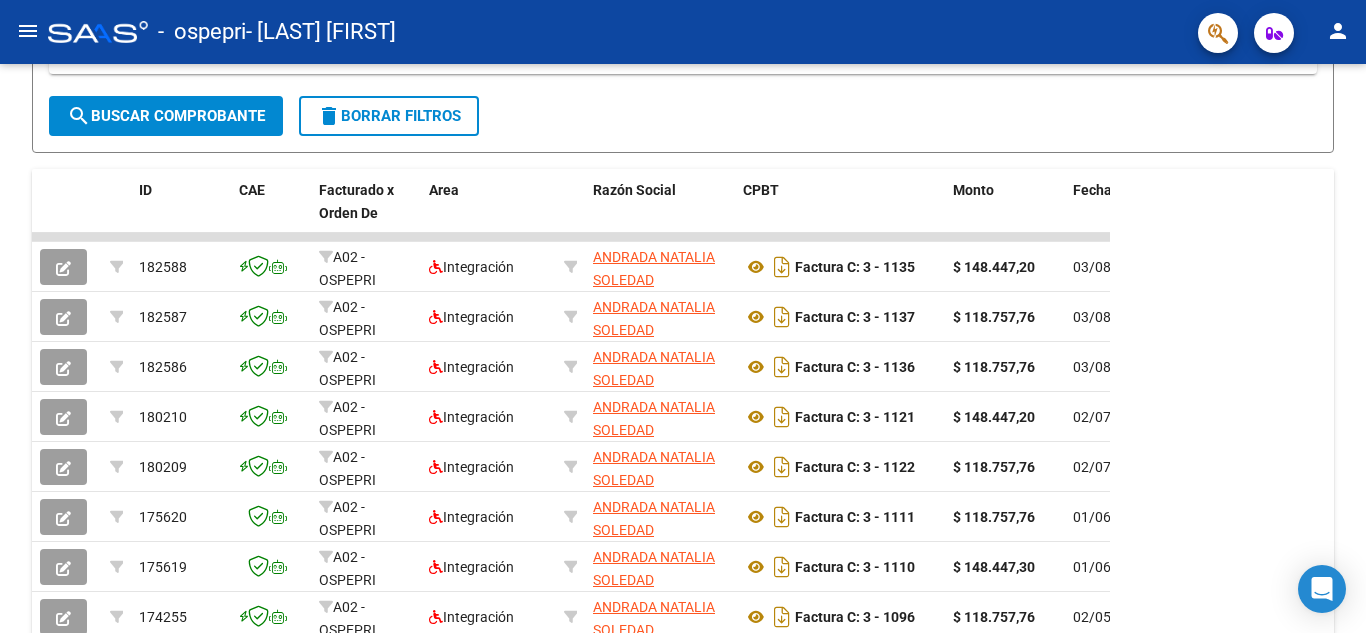 click on "menu" 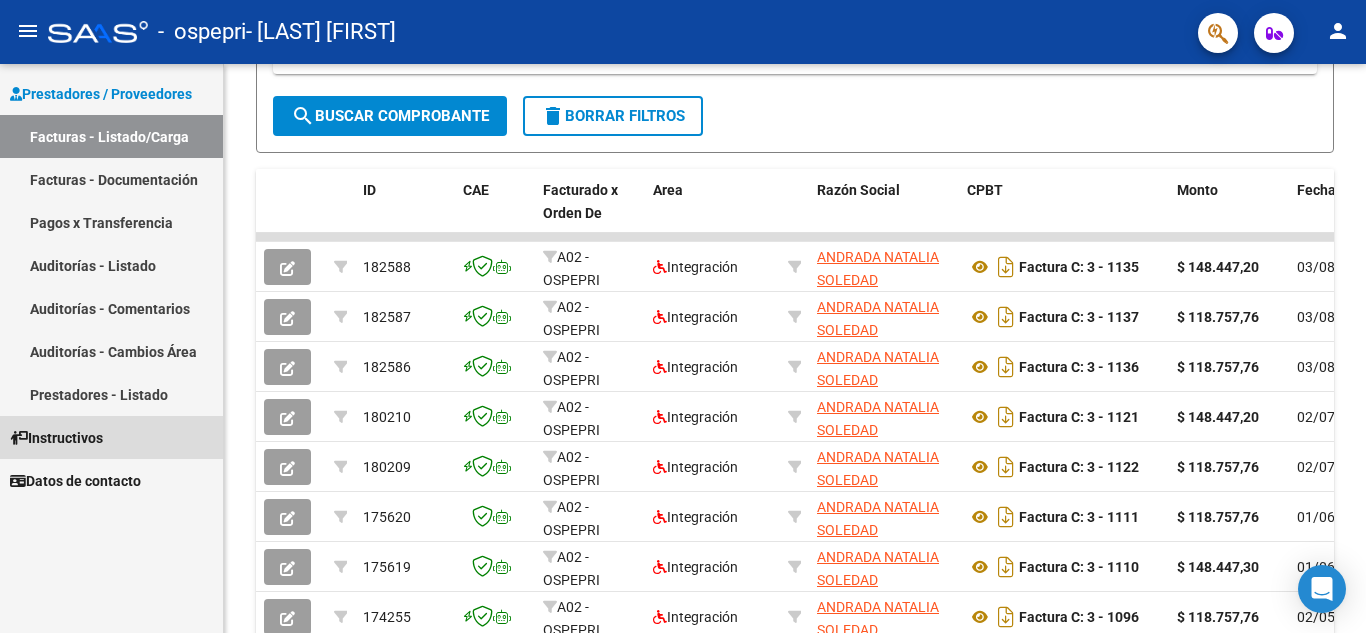 click on "Instructivos" at bounding box center (56, 438) 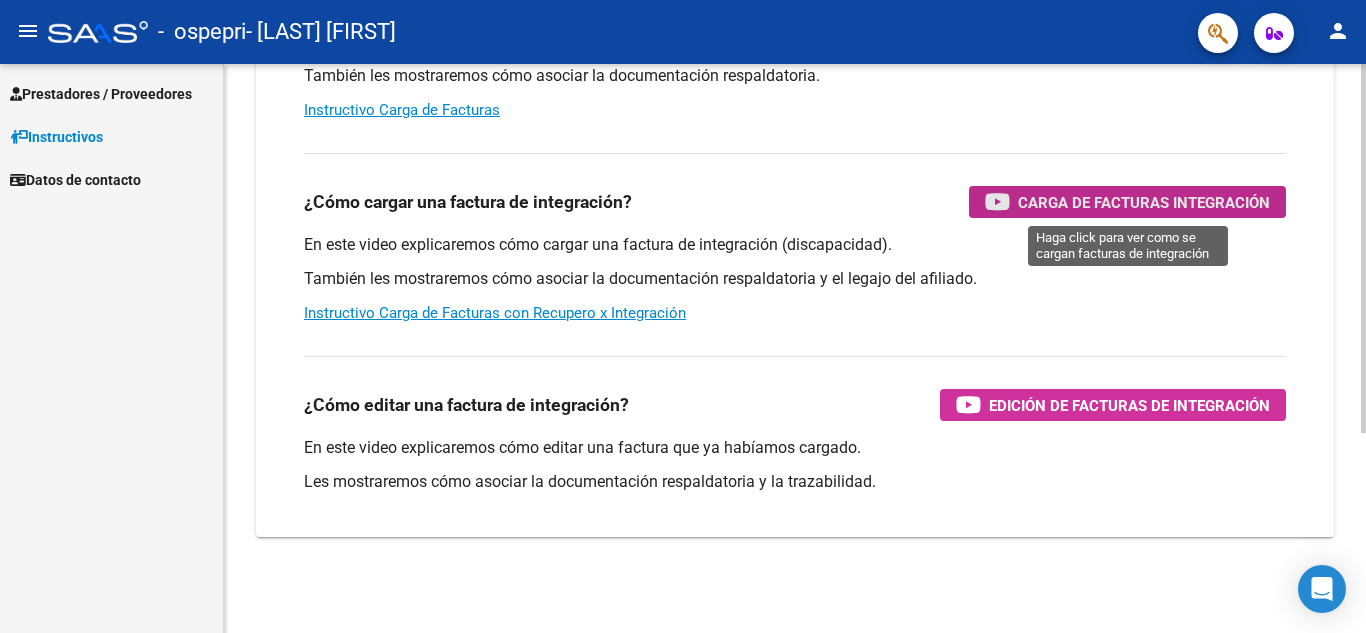 click on "Carga de Facturas Integración" at bounding box center [1144, 202] 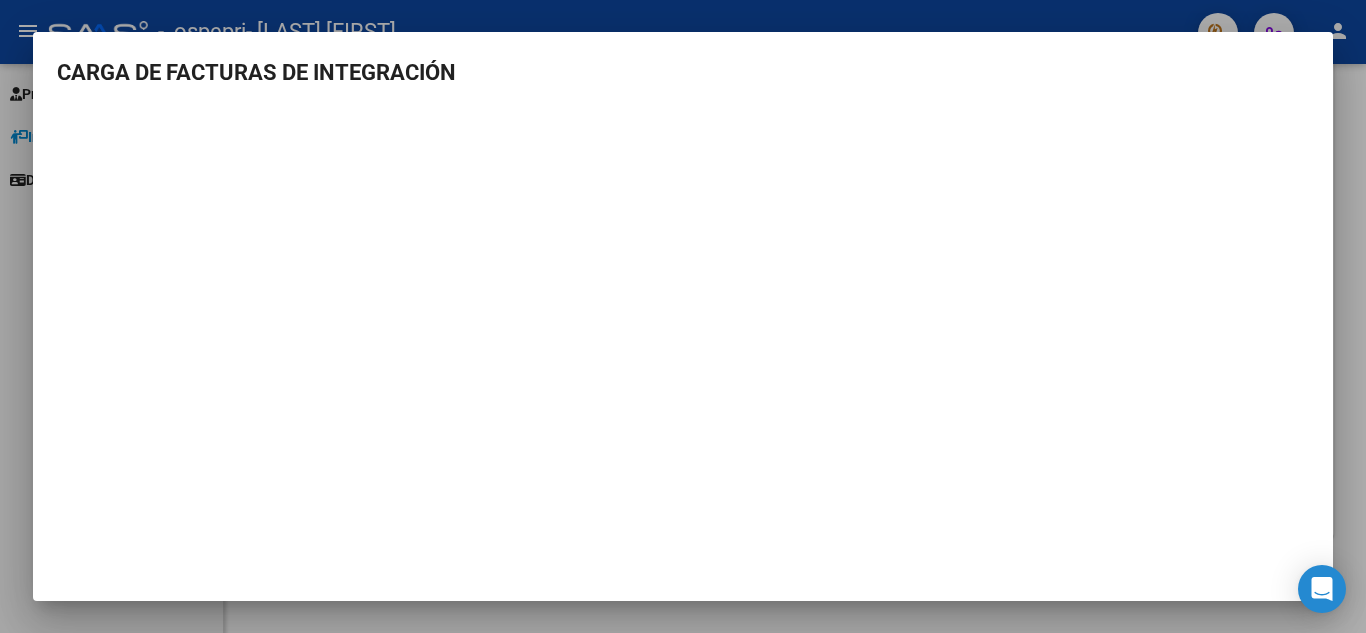 click at bounding box center (683, 316) 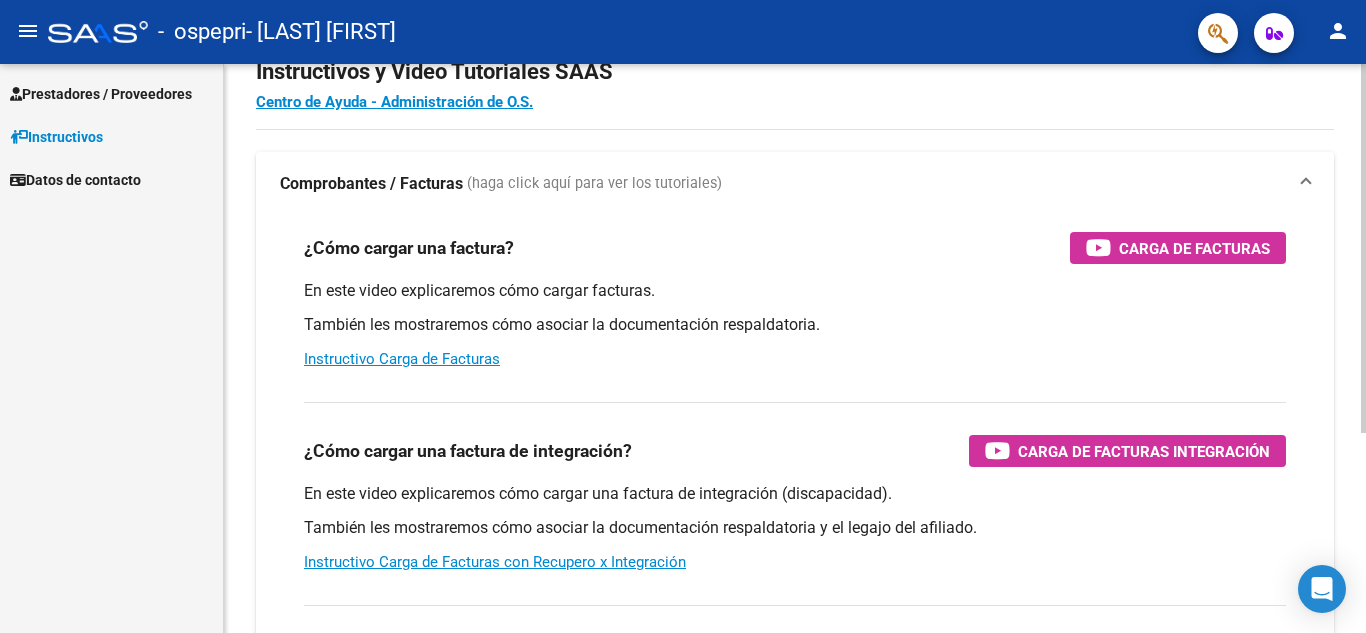 scroll, scrollTop: 0, scrollLeft: 0, axis: both 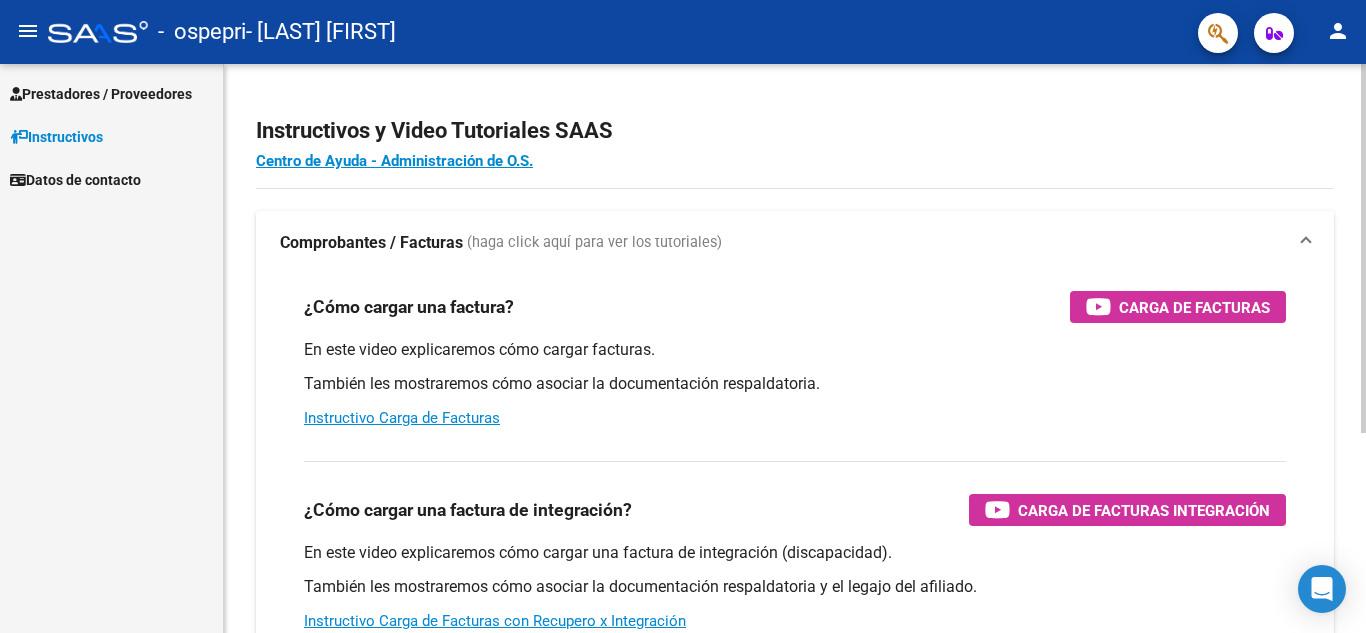click on "menu - ospepri - [LAST] [FIRST] person Prestadores / Proveedores Facturas - Listado/Carga Facturas - Documentación Pagos x Transferencia Auditorías - Listado Auditorías - Comentarios Auditorías - Cambios Área Prestadores - Listado Instructivos Datos de contacto Instructivos y Video Tutoriales SAAS Centro de Ayuda - Administración de O.S. Comprobantes / Facturas (haga click aquí para ver los tutoriales) ¿Cómo cargar una factura? Carga de Facturas En este video explicaremos cómo cargar facturas. También les mostraremos cómo asociar la documentación respaldatoria. Instructivo Carga de Facturas ¿Cómo cargar una factura de integración? Carga de Facturas Integración En este video explicaremos cómo cargar una factura de integración (discapacidad). También les mostraremos cómo asociar la documentación respaldatoria y el legajo del afiliado. Instructivo Carga de Facturas con Recupero x Integración ¿Cómo editar una factura de integración? Today" 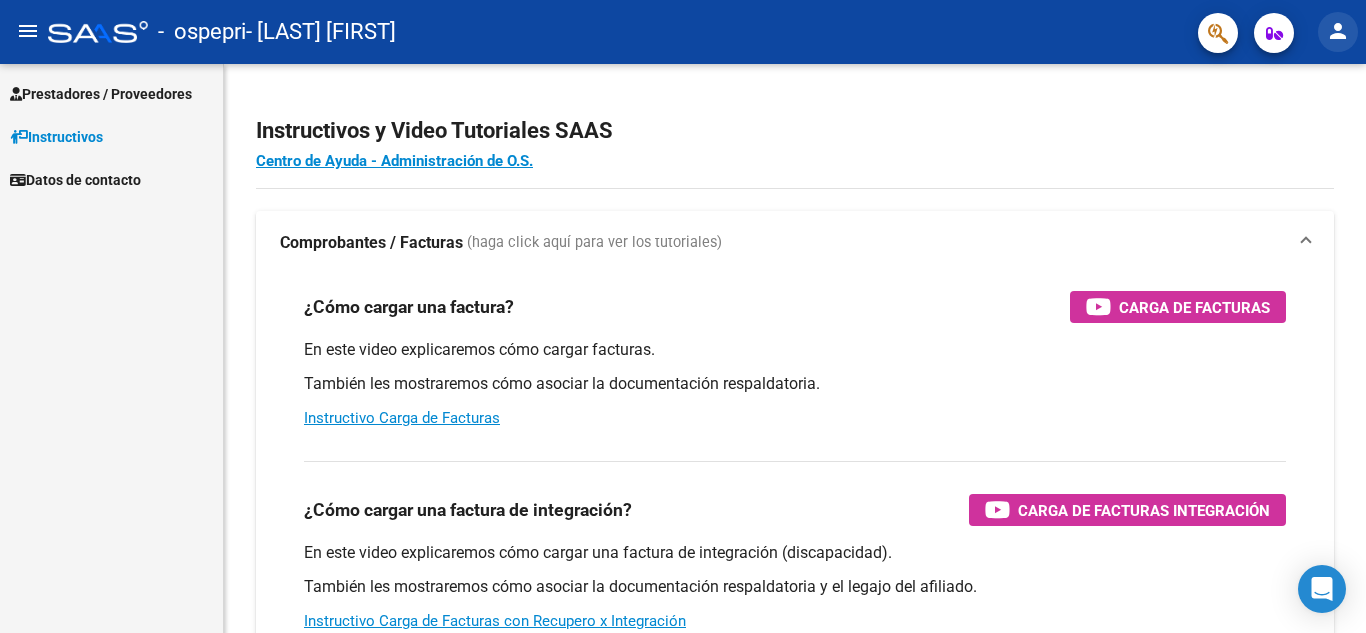 click on "person" 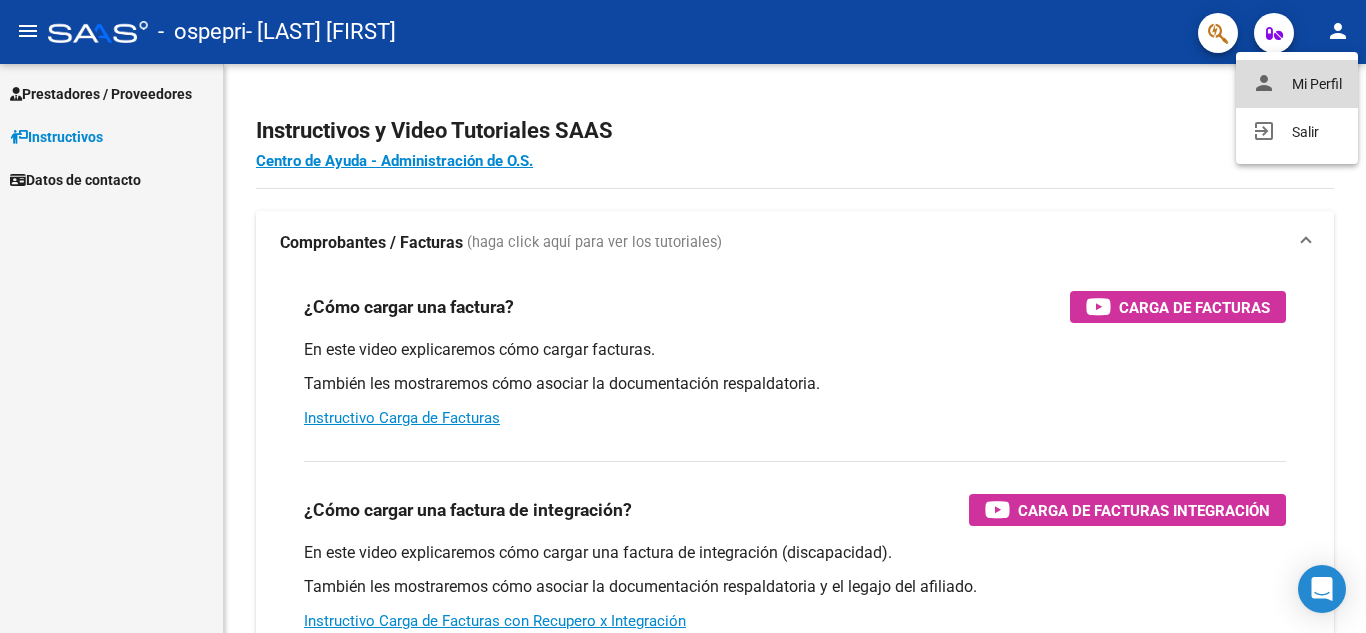 click on "person  Mi Perfil" at bounding box center [1297, 84] 